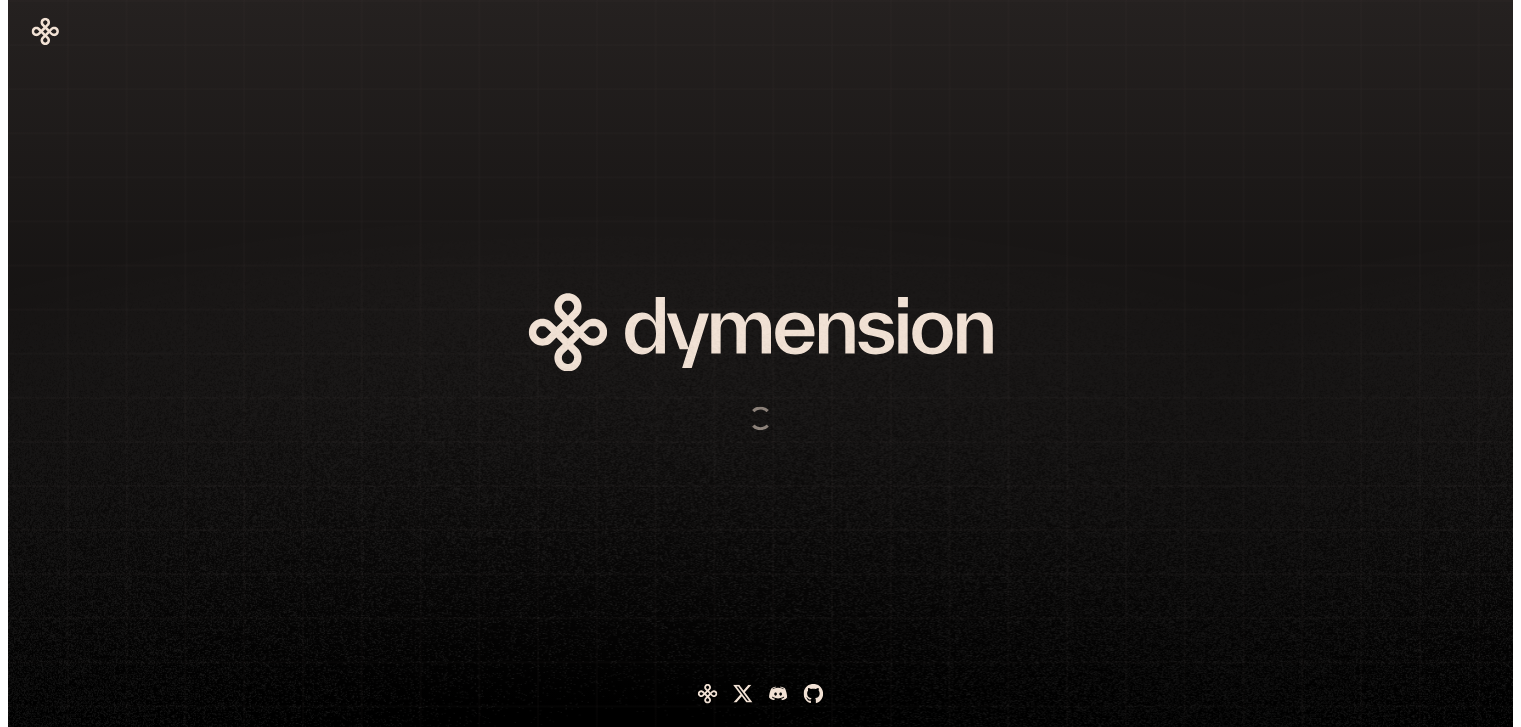 scroll, scrollTop: 0, scrollLeft: 0, axis: both 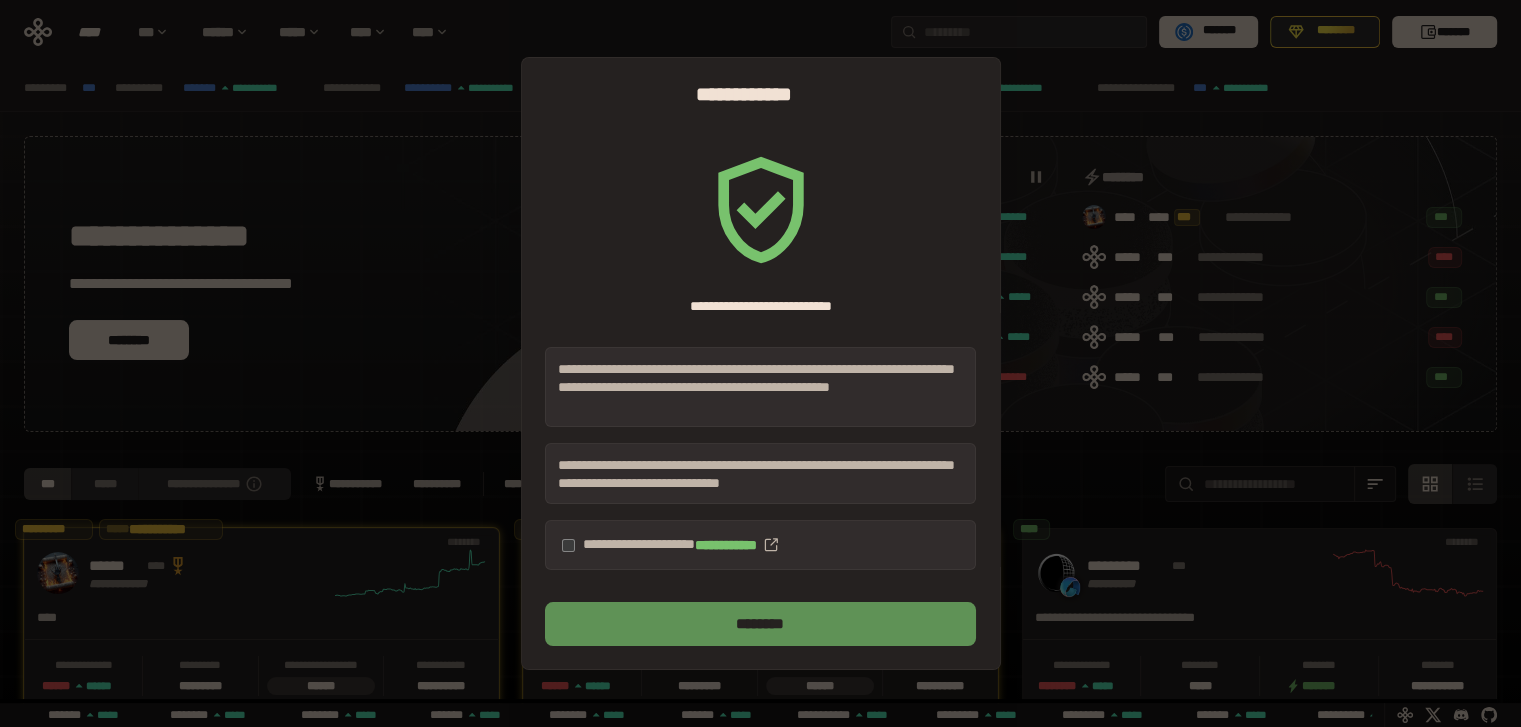 click on "********" at bounding box center (760, 624) 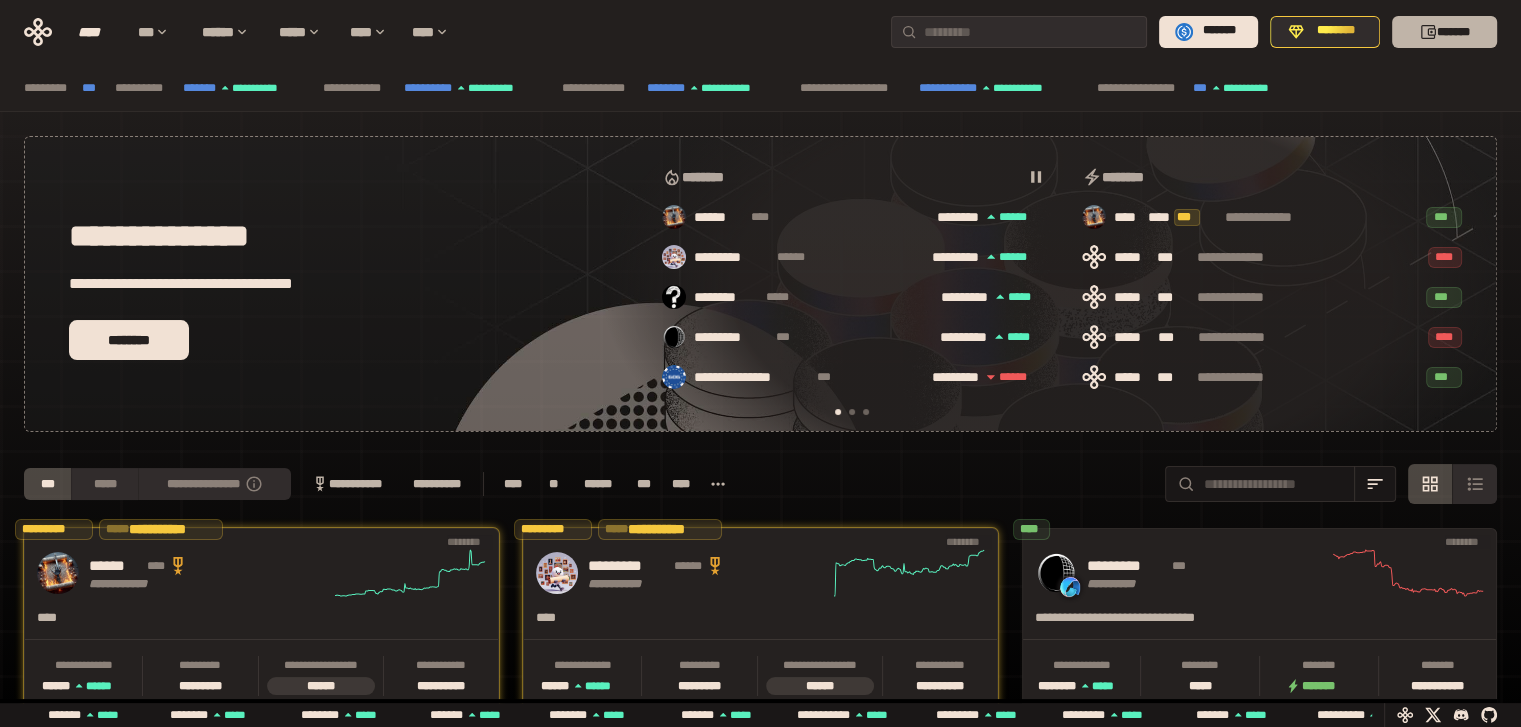 click on "*******" at bounding box center (1444, 32) 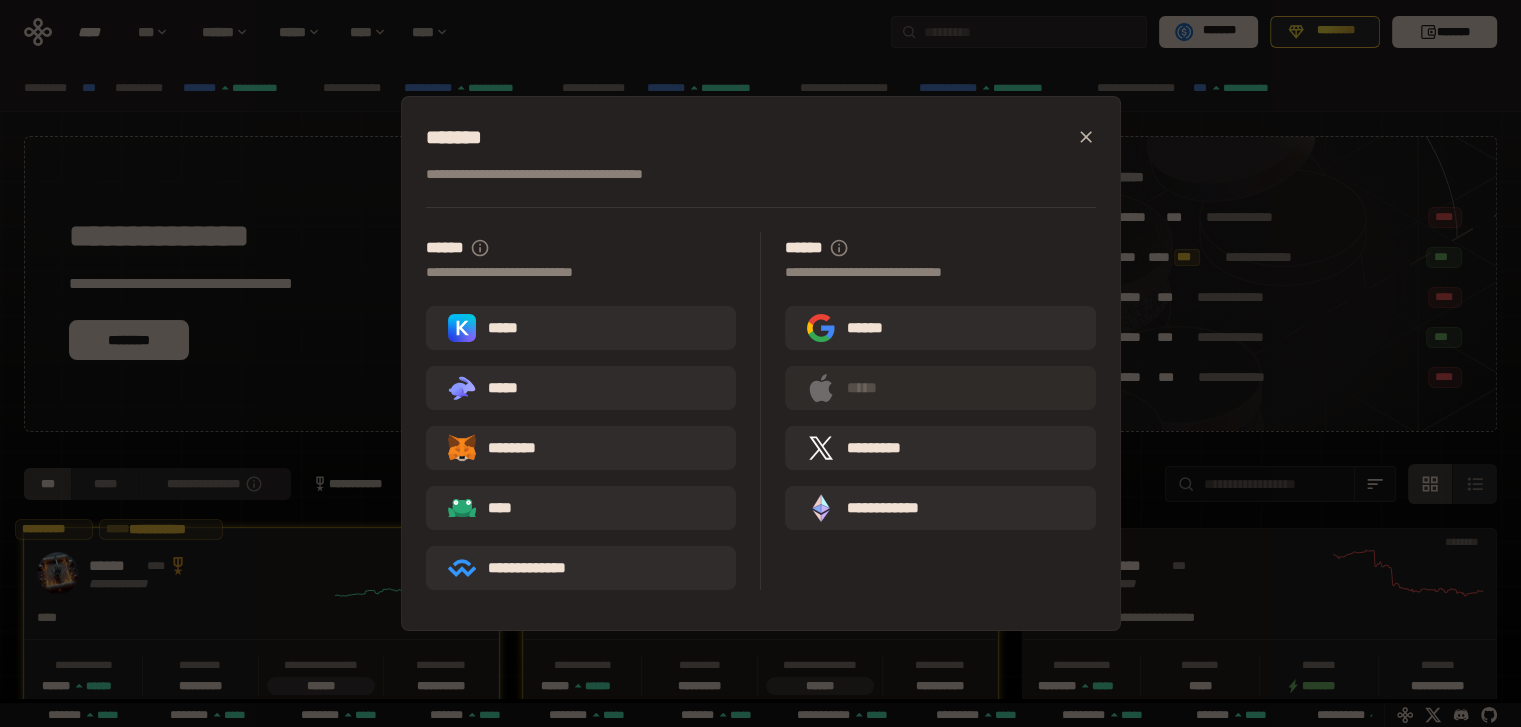 click 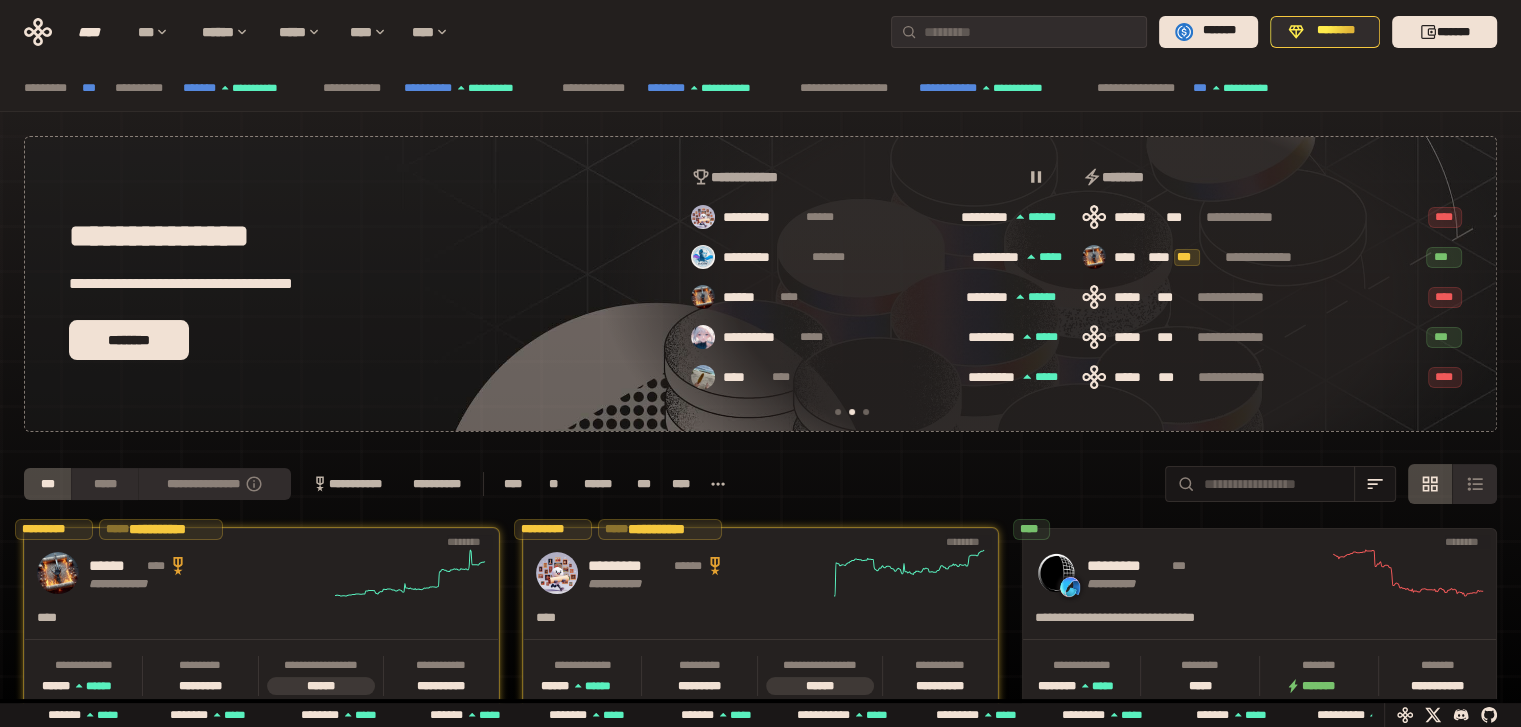scroll, scrollTop: 0, scrollLeft: 436, axis: horizontal 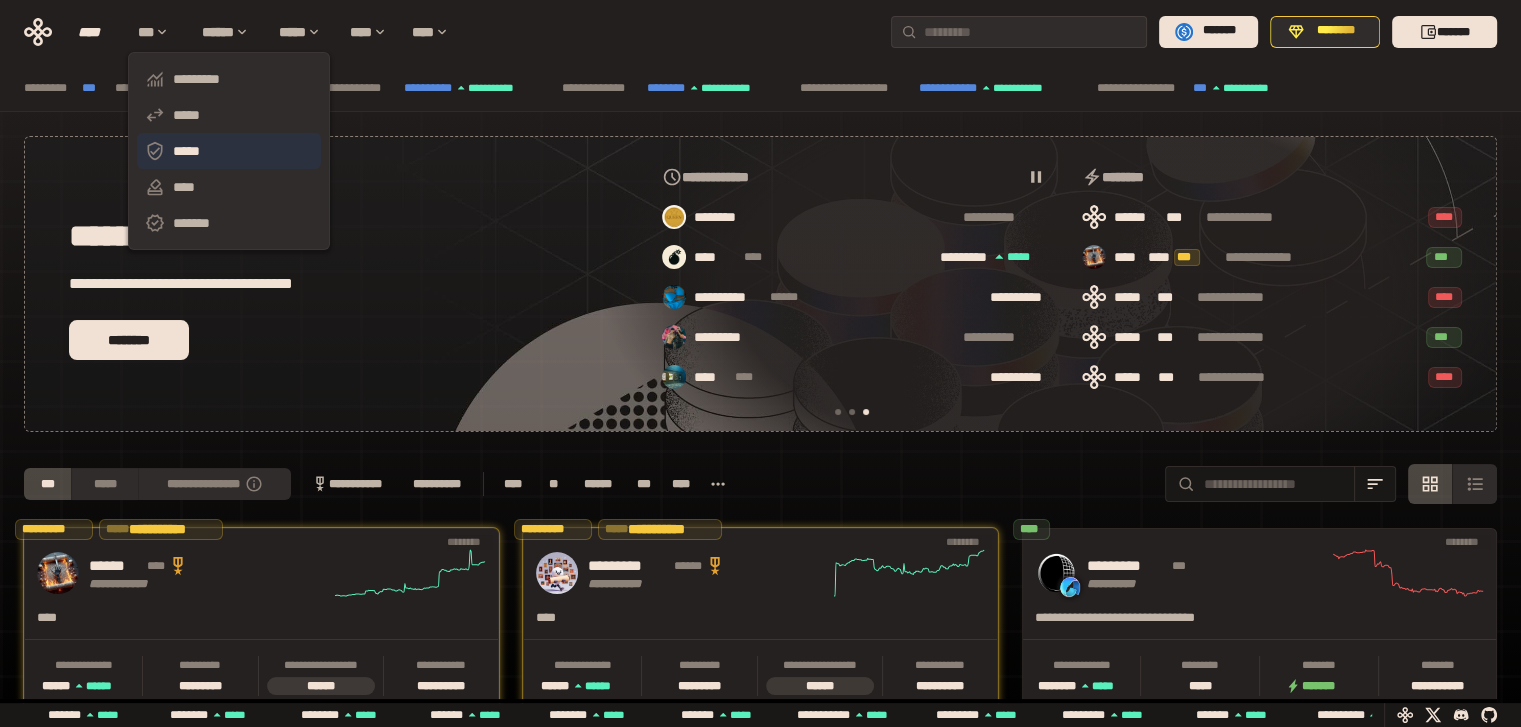 click on "*****" at bounding box center [229, 151] 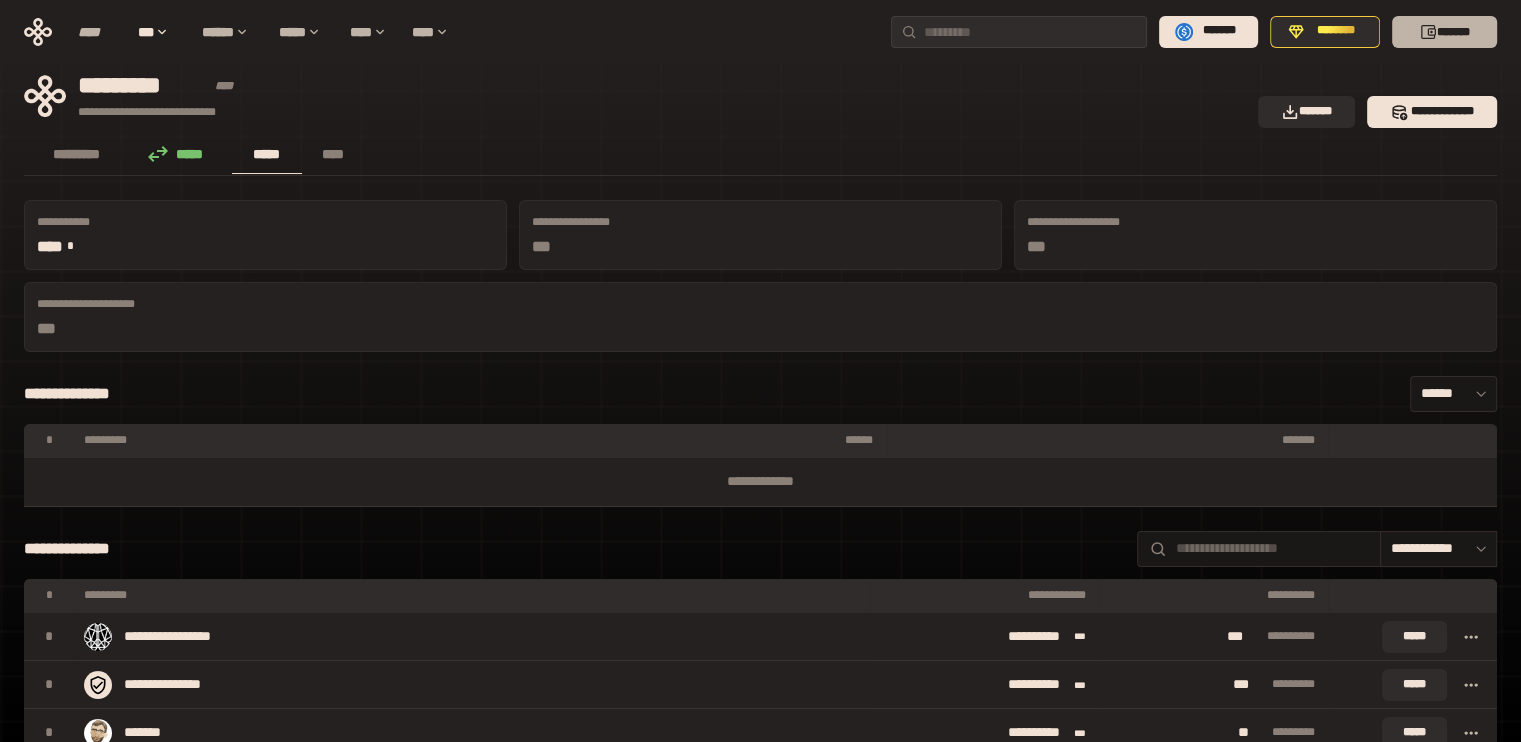 click 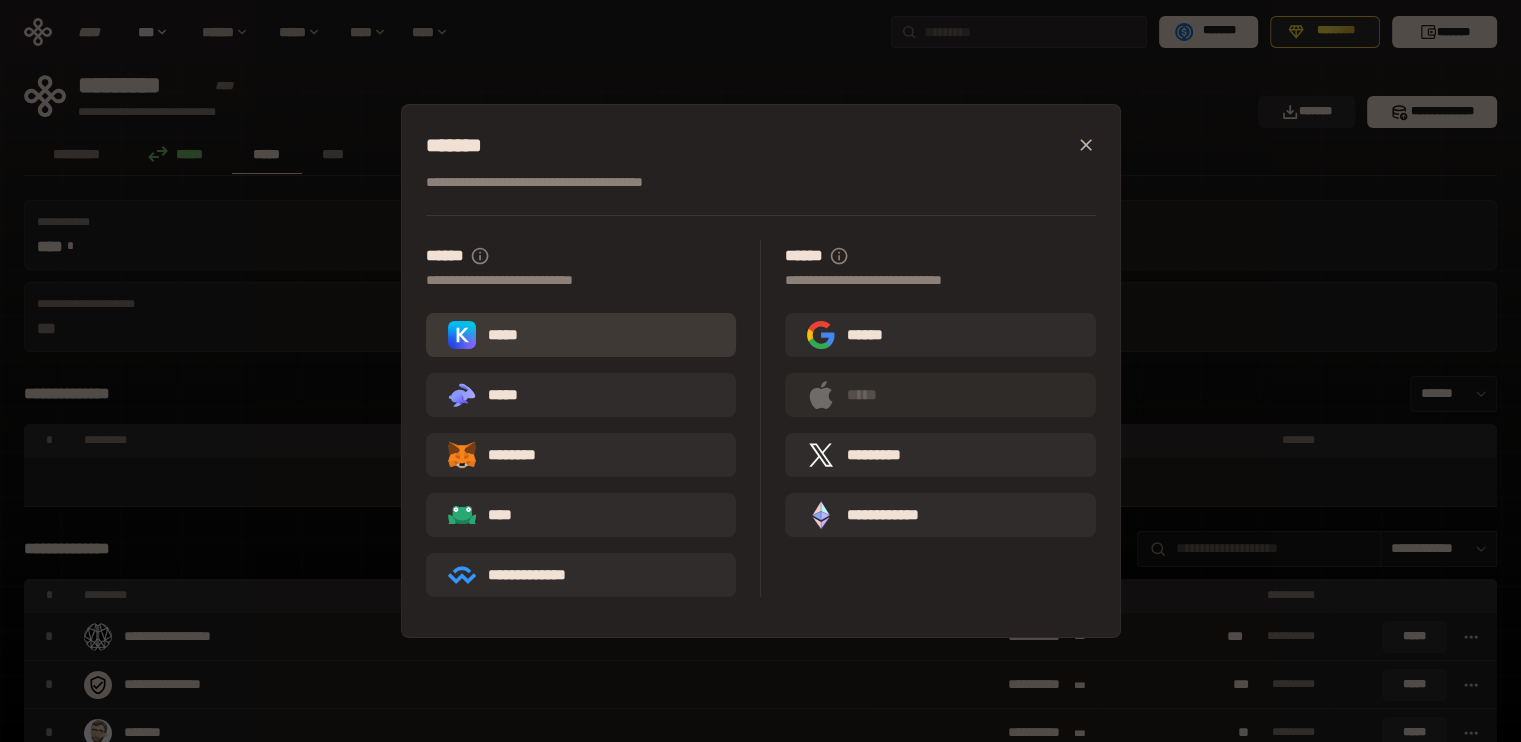click on "*****" at bounding box center [581, 335] 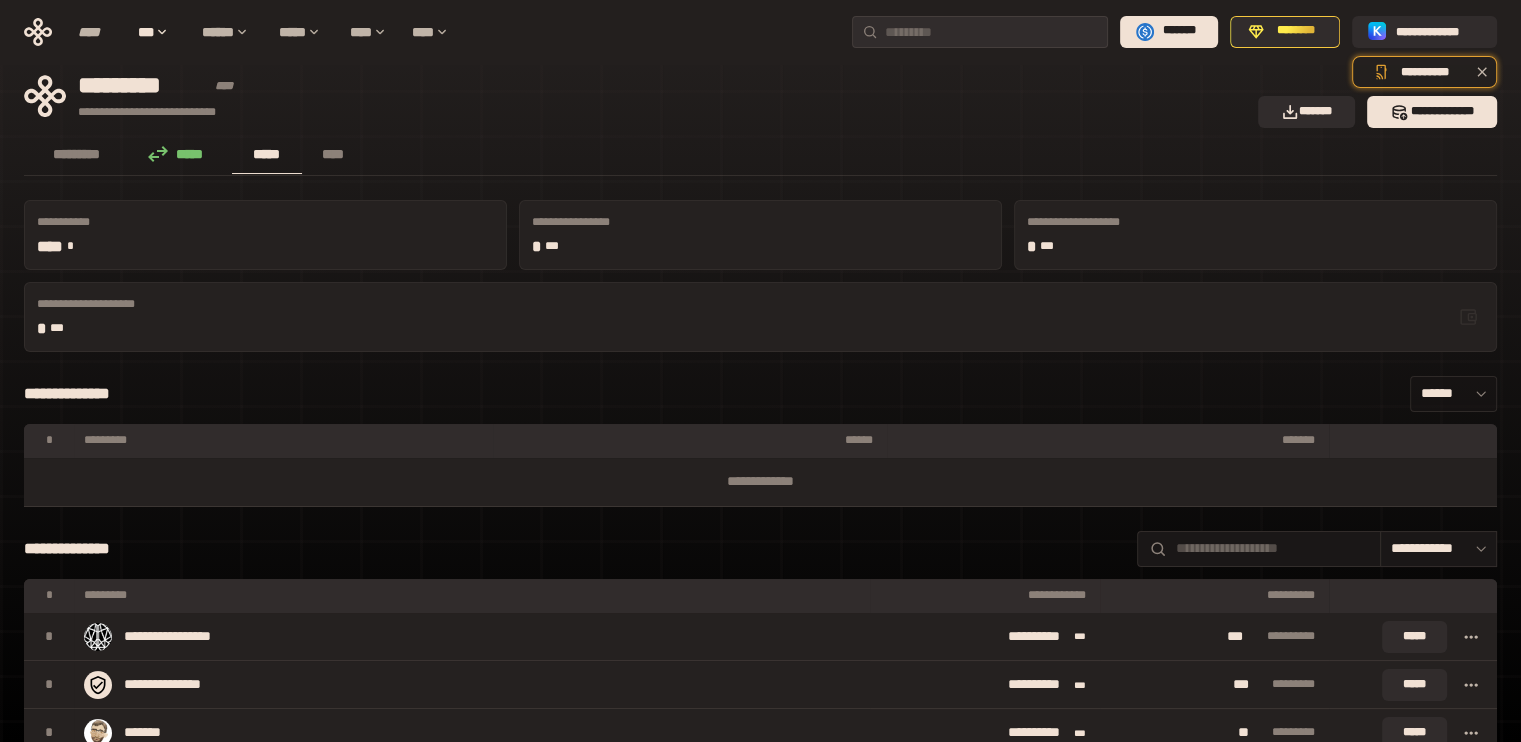 click on "******" at bounding box center (1453, 394) 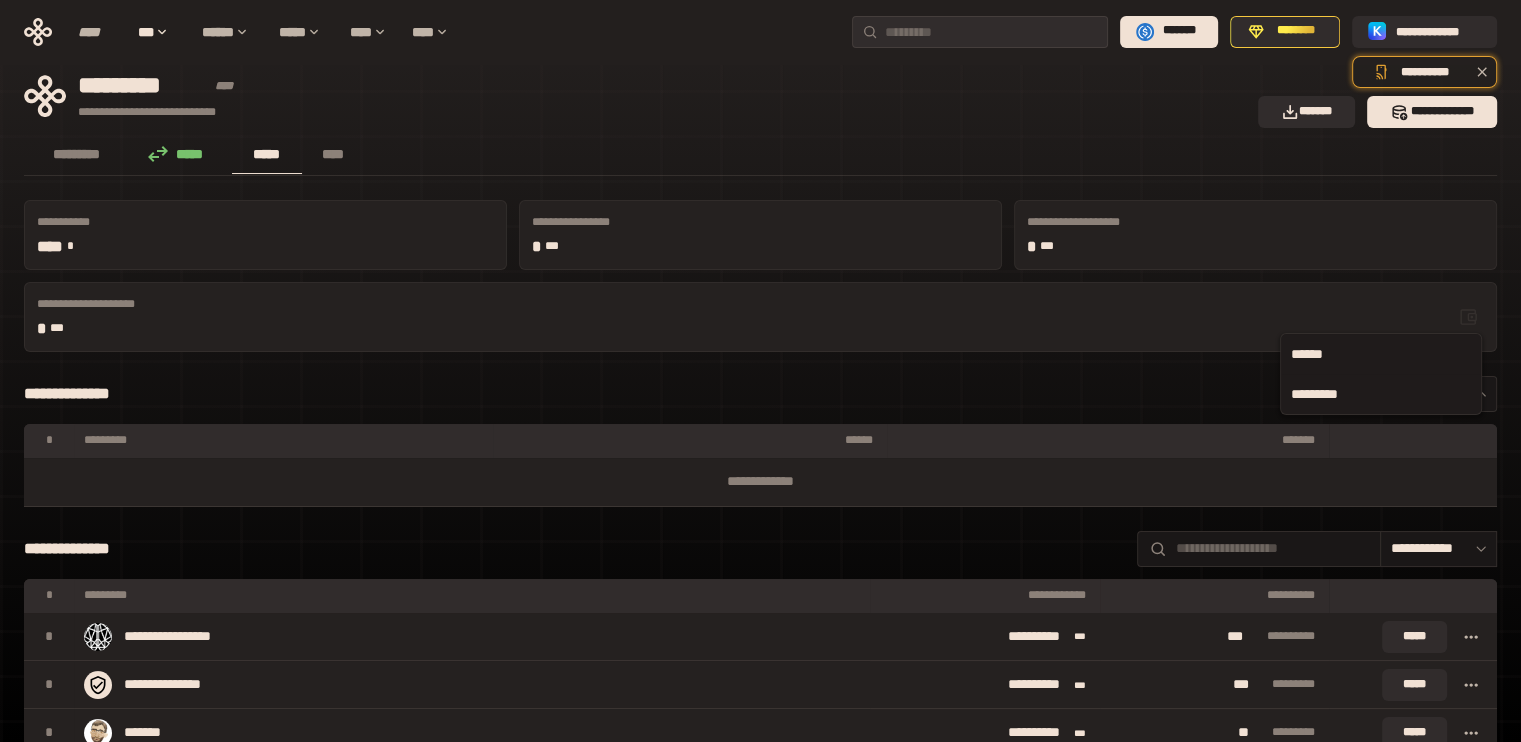 click on "*********" at bounding box center (1381, 394) 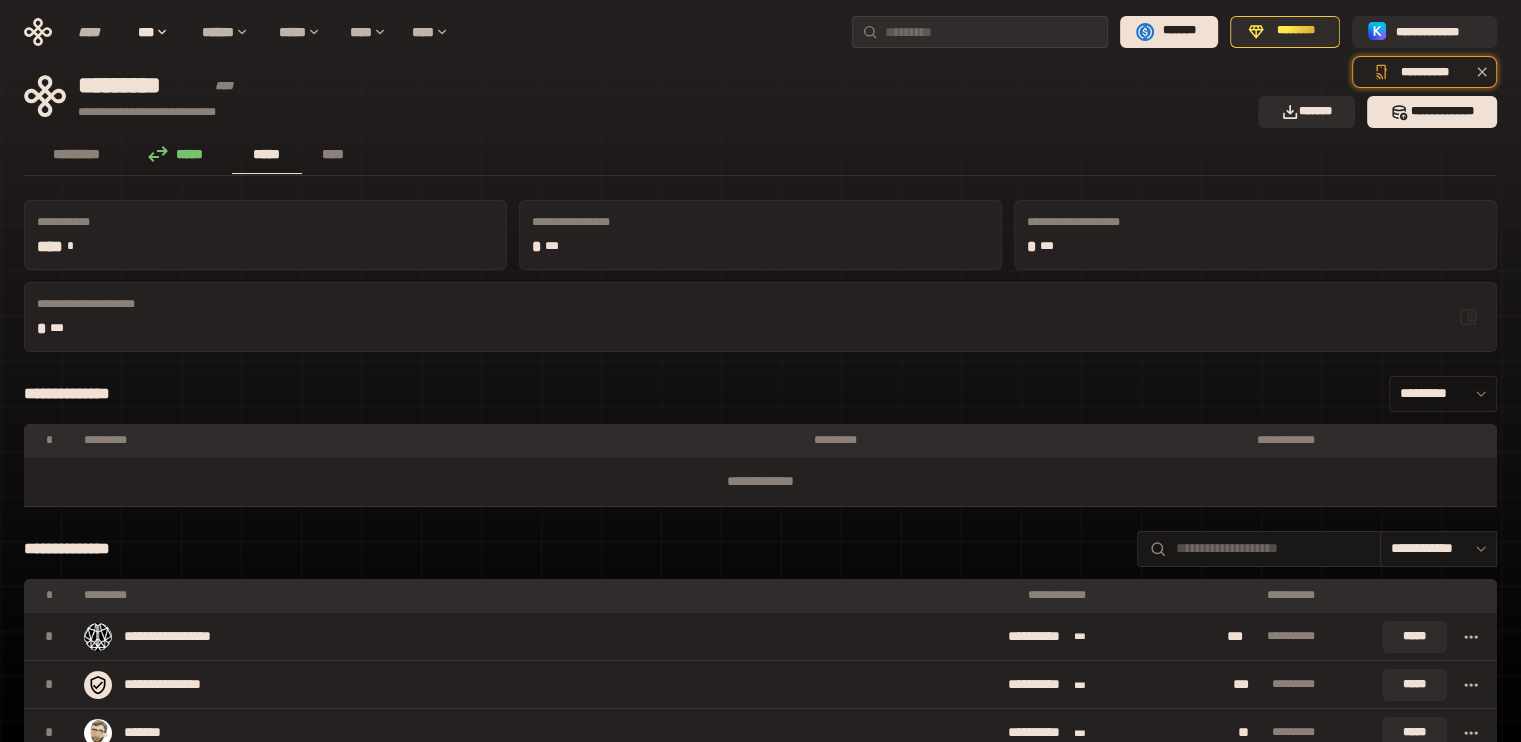 click on "*********" at bounding box center (1443, 394) 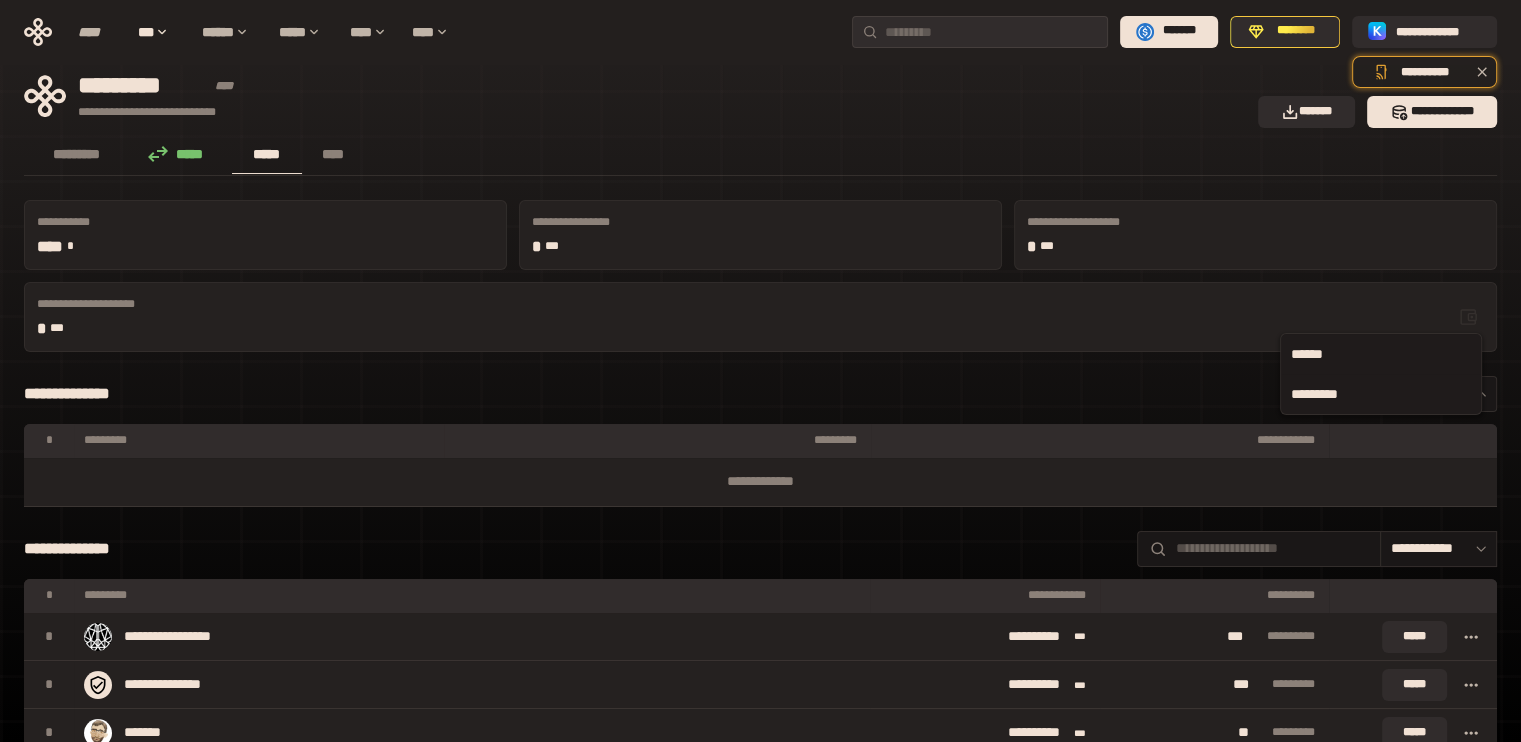 click on "******" at bounding box center [1381, 354] 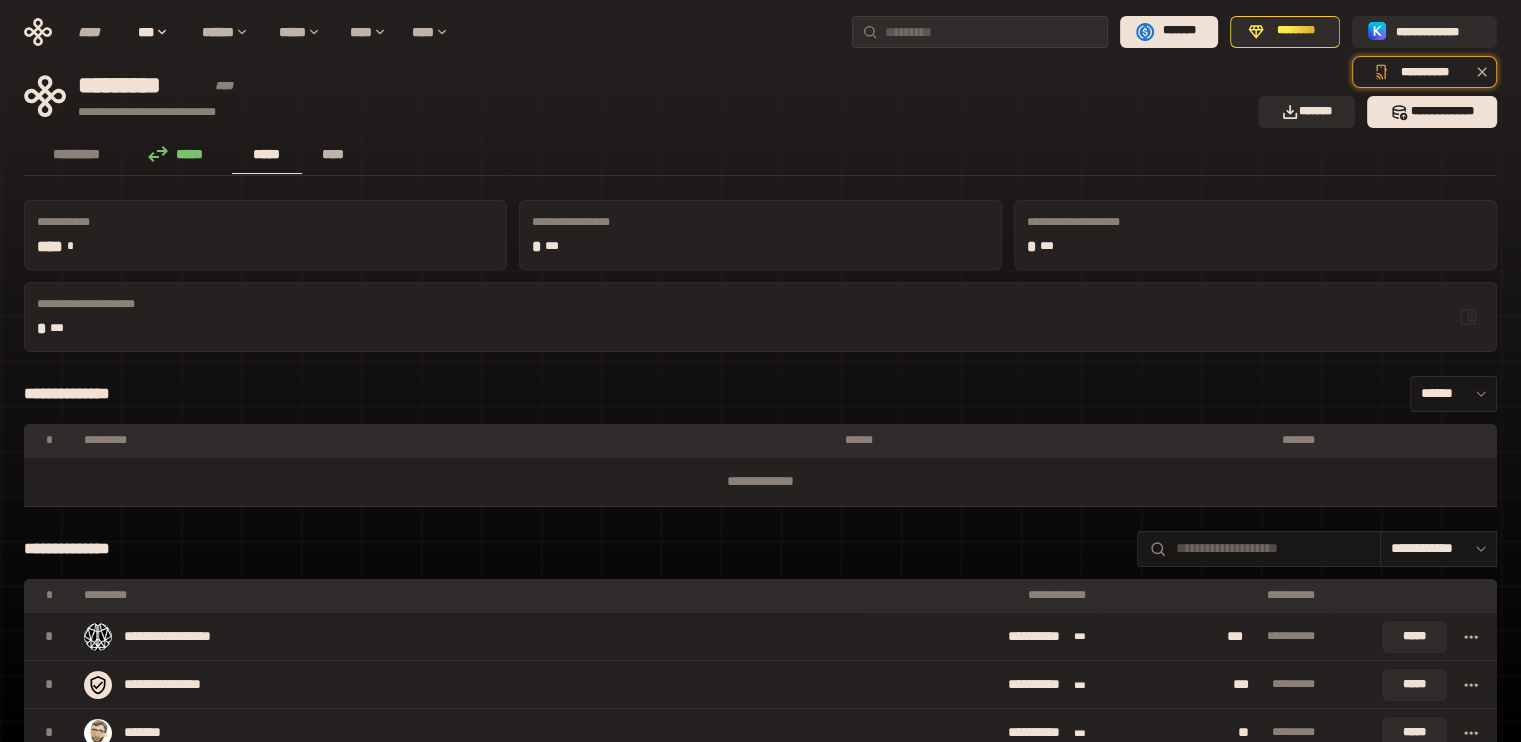 click on "****" at bounding box center (333, 154) 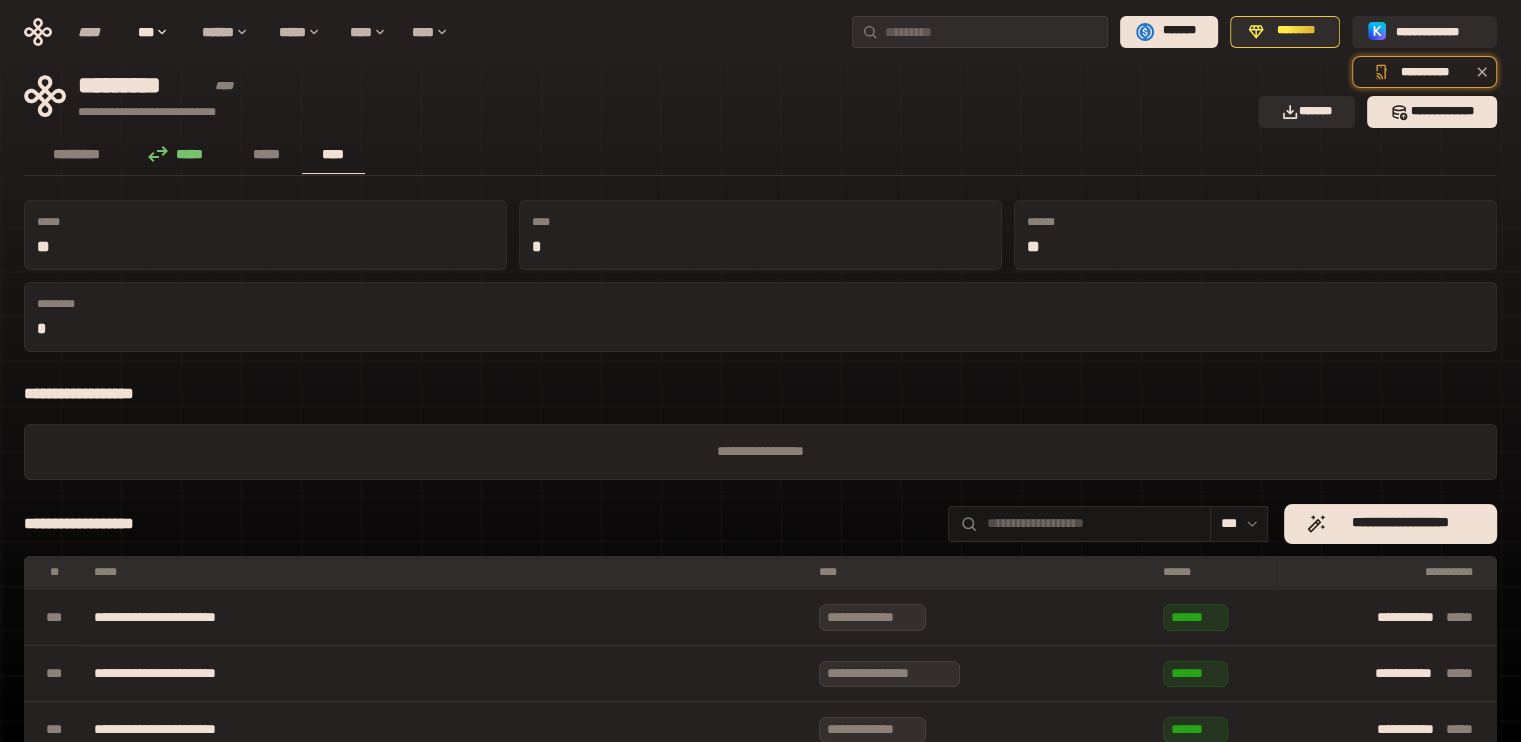scroll, scrollTop: 0, scrollLeft: 0, axis: both 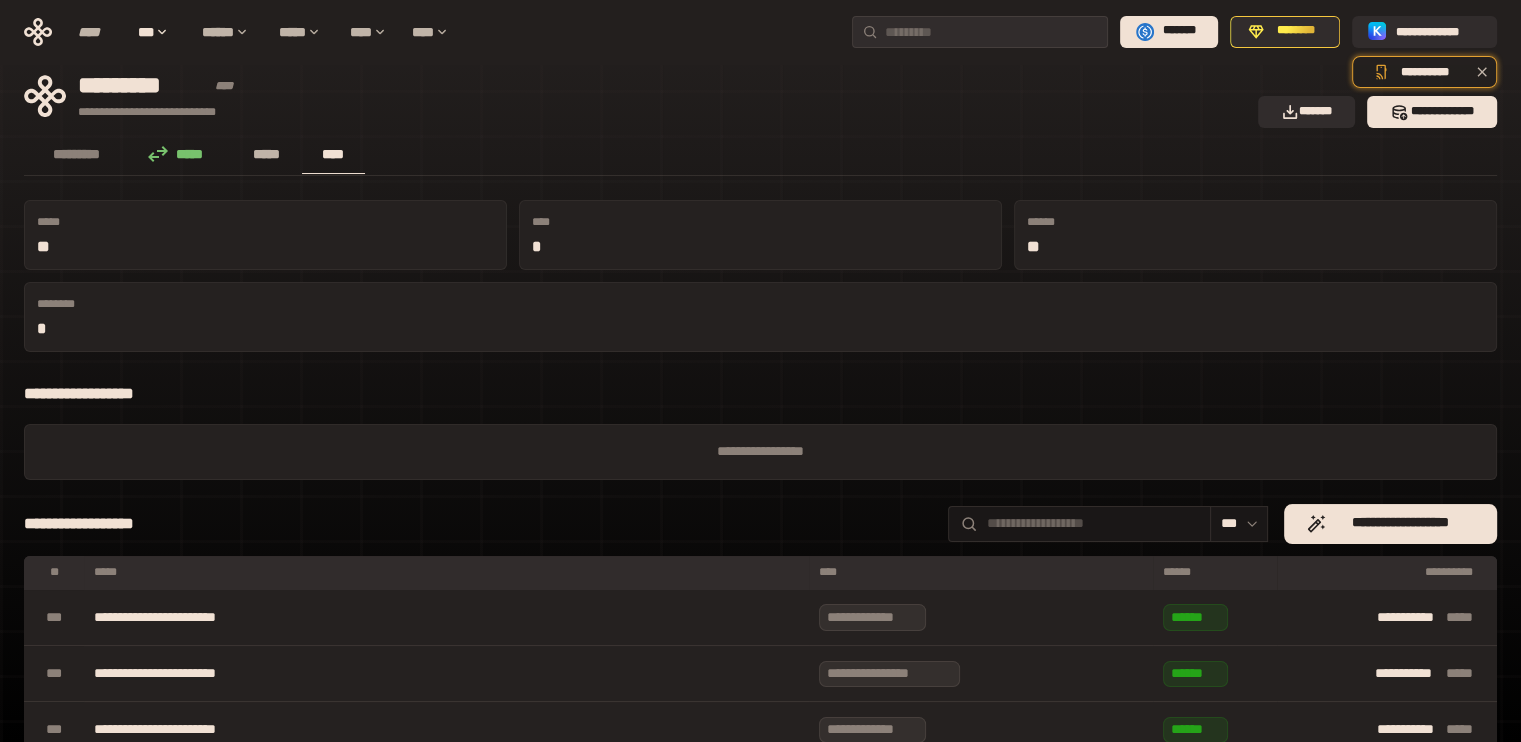 click on "*****" at bounding box center [267, 155] 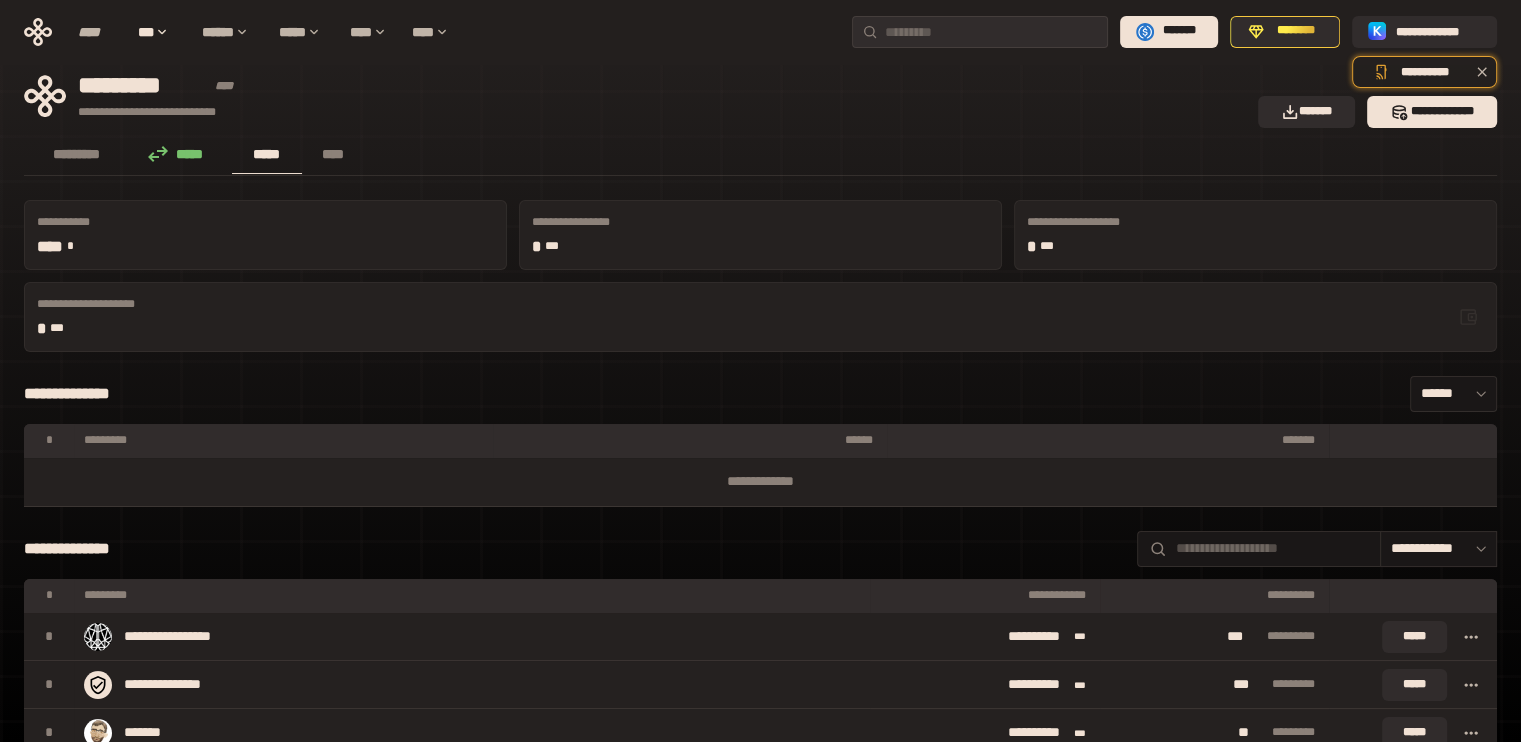click on "*****" at bounding box center [181, 154] 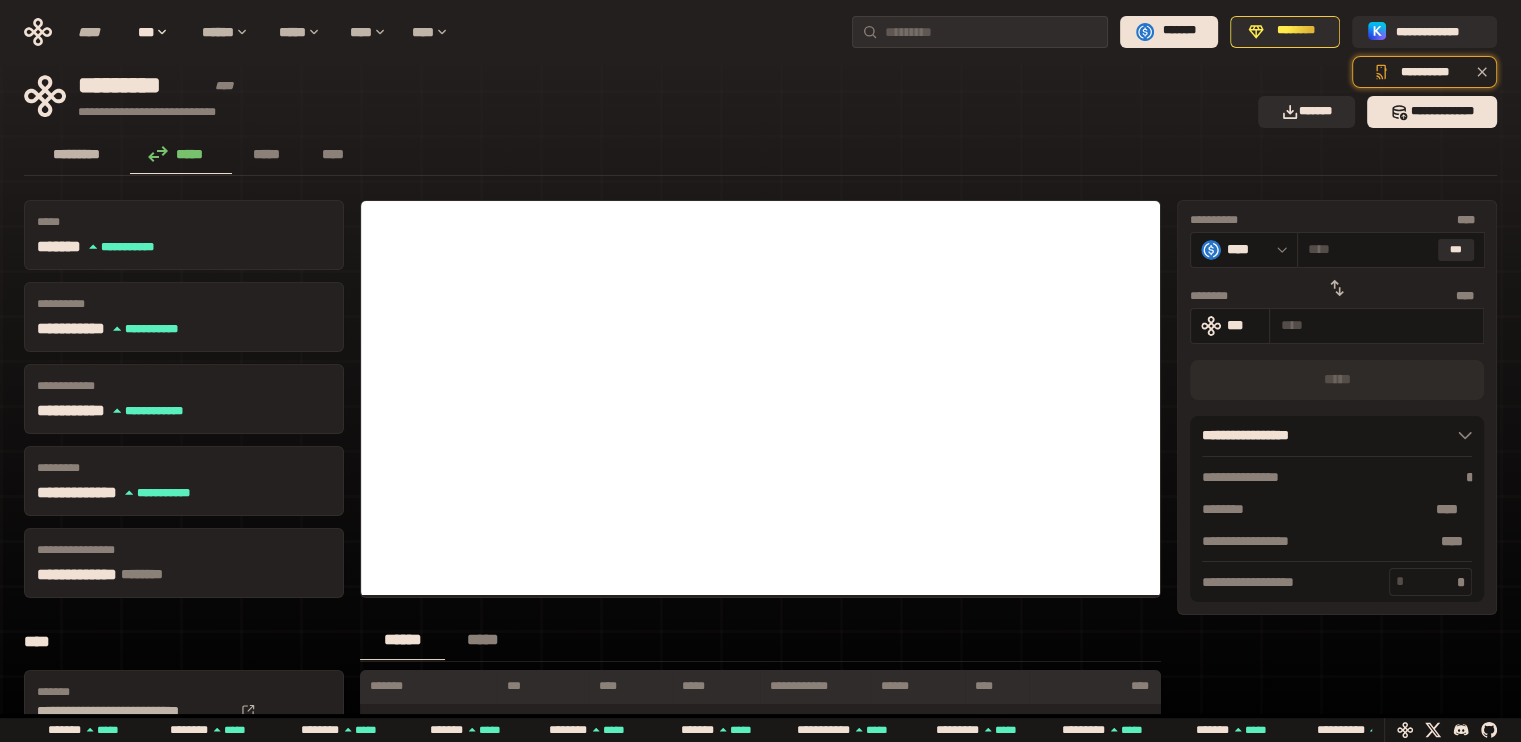click on "*********" at bounding box center [77, 154] 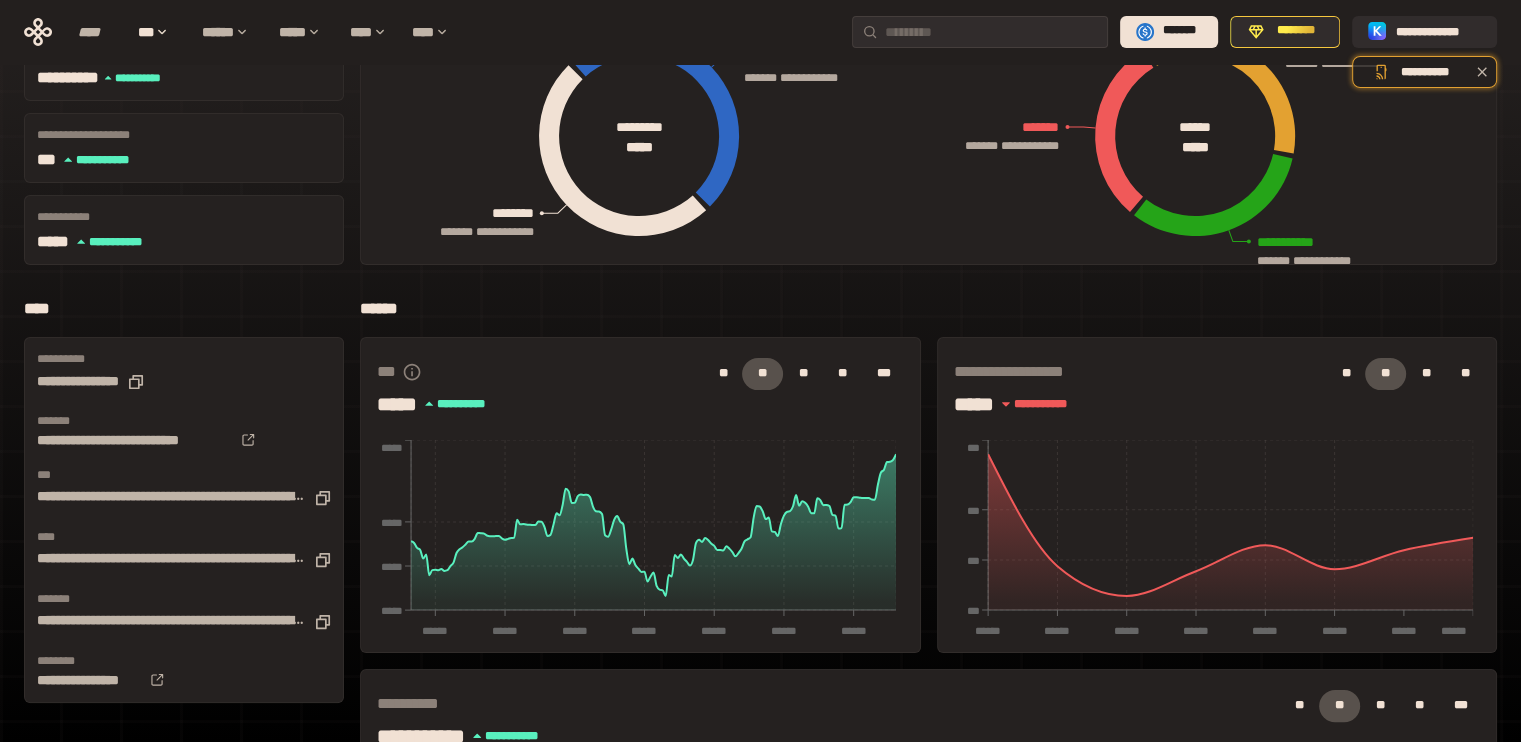 scroll, scrollTop: 300, scrollLeft: 0, axis: vertical 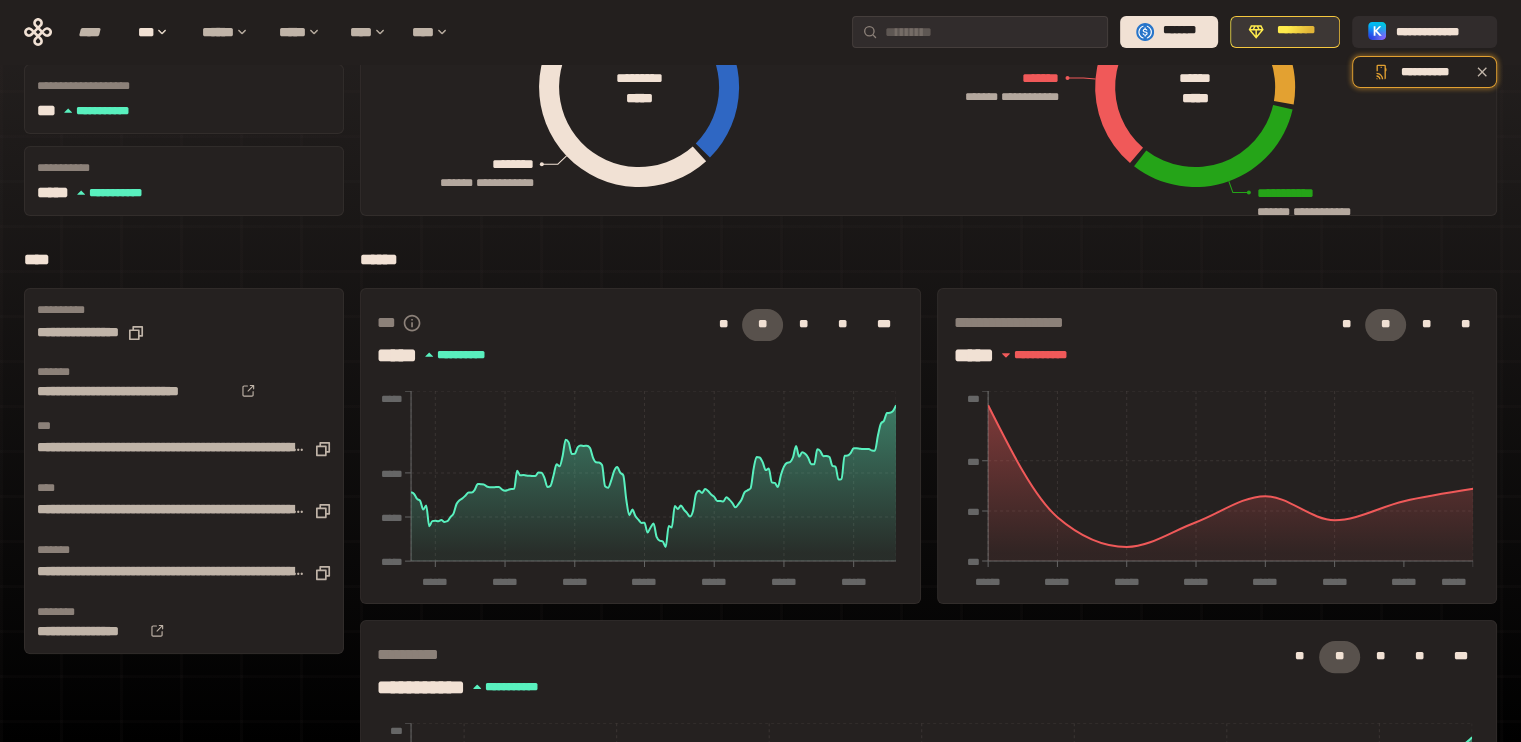 click on "********" at bounding box center (1296, 31) 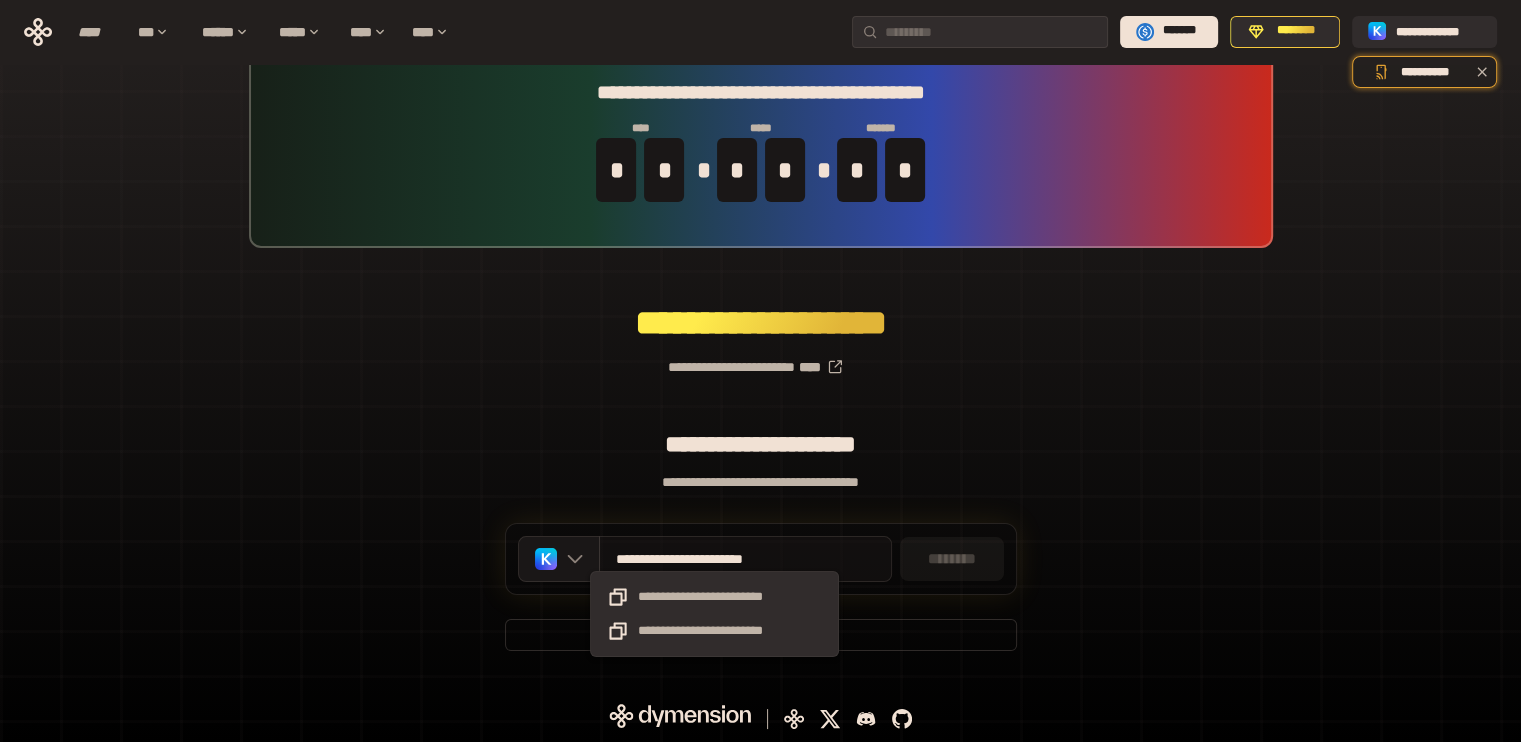 click on "**********" at bounding box center (716, 559) 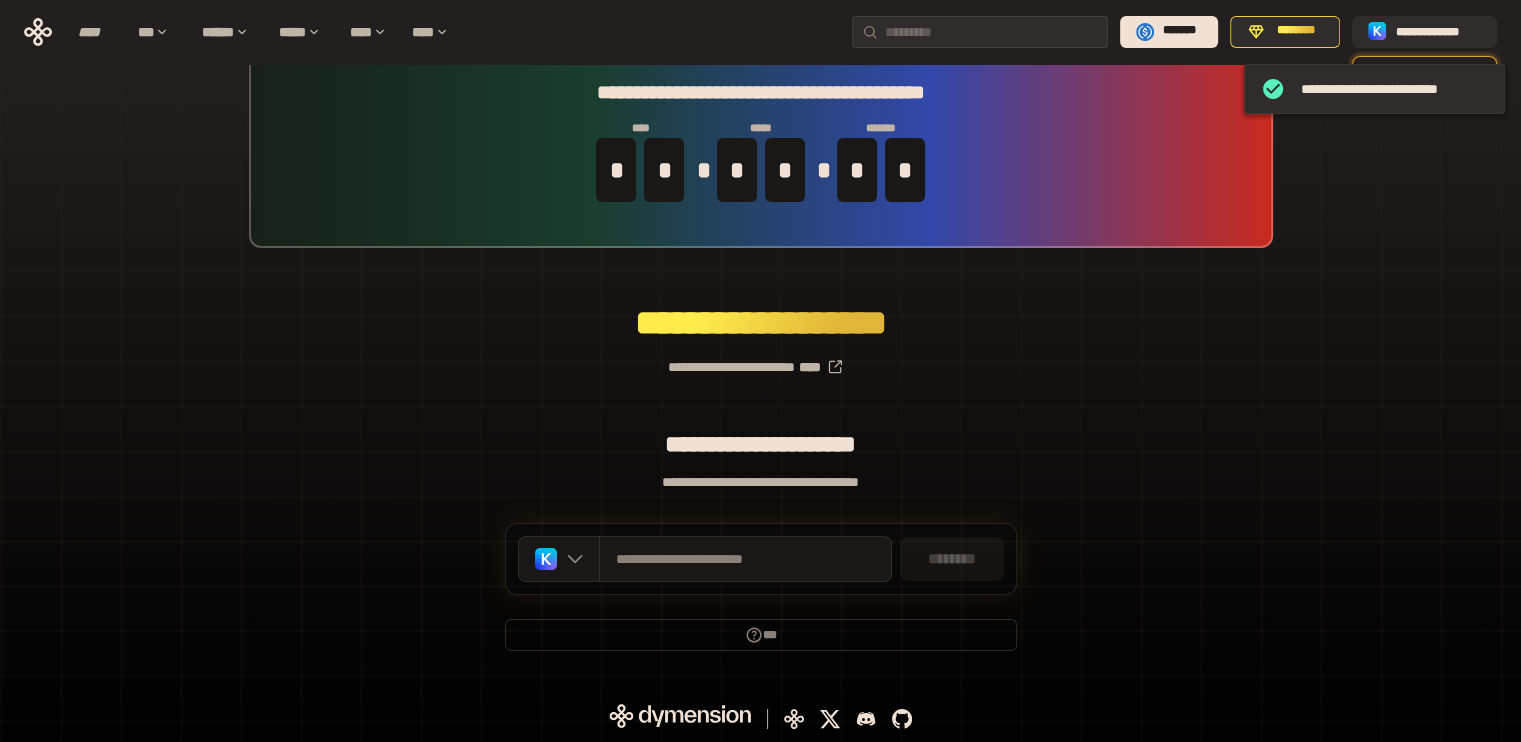 click on "********" at bounding box center [952, 559] 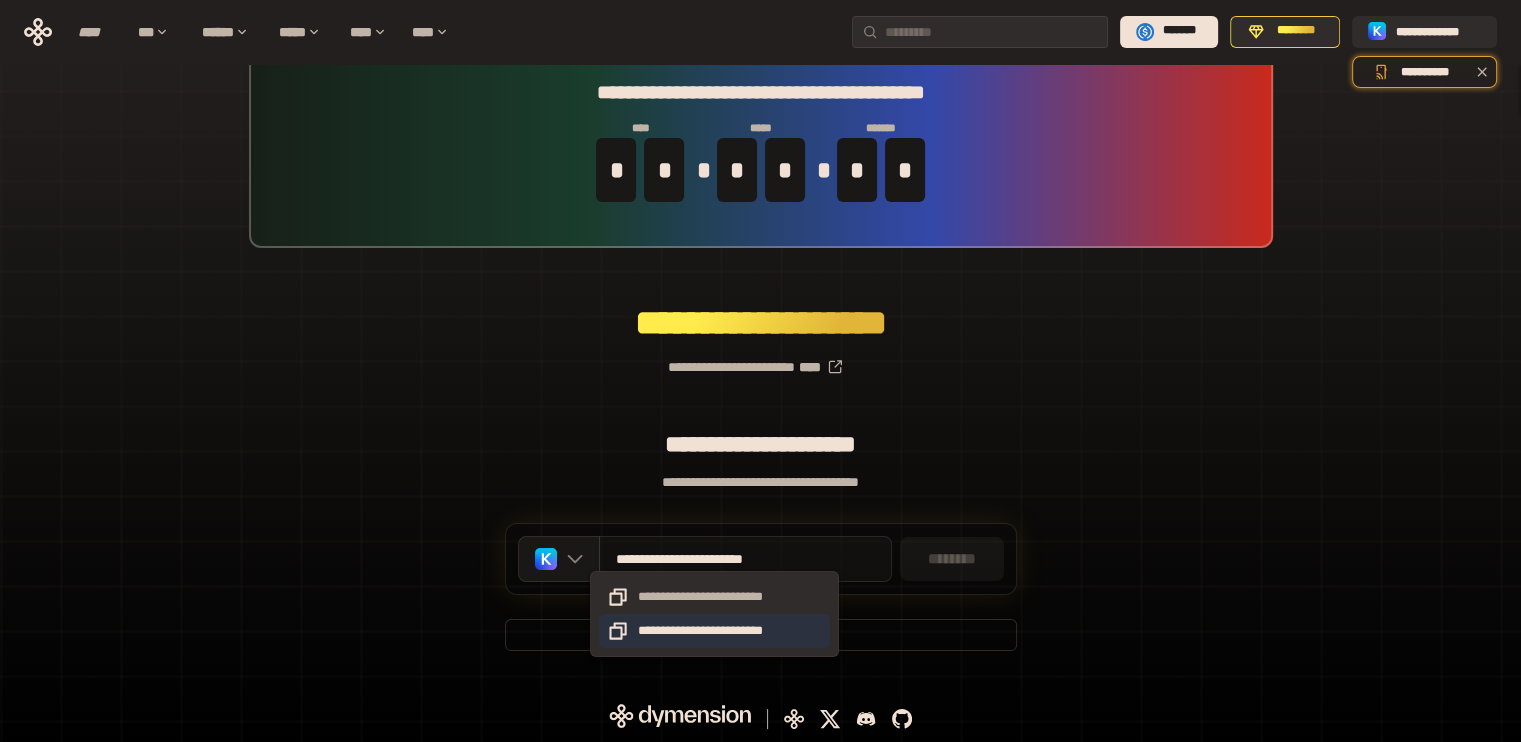click on "**********" at bounding box center [714, 631] 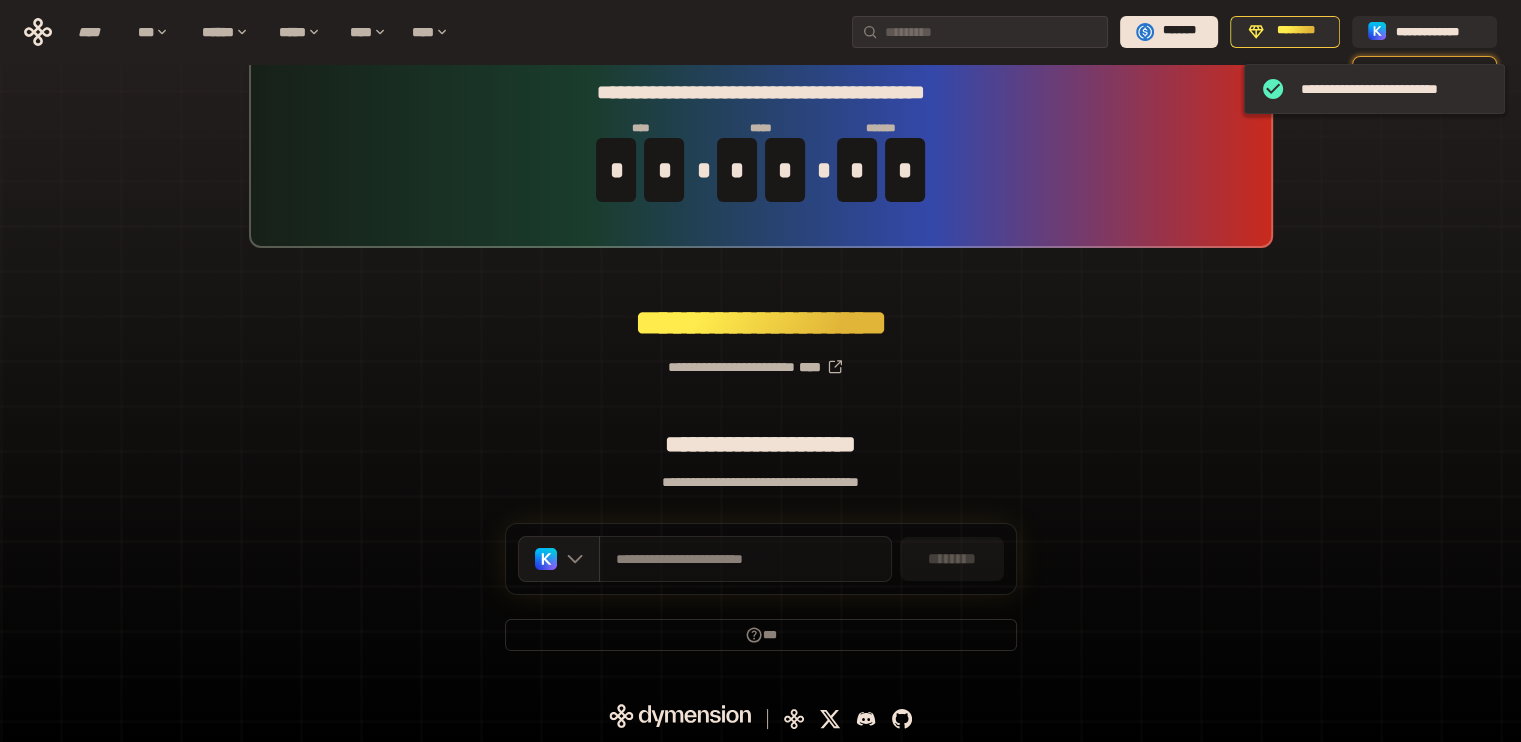click on "********" at bounding box center [952, 559] 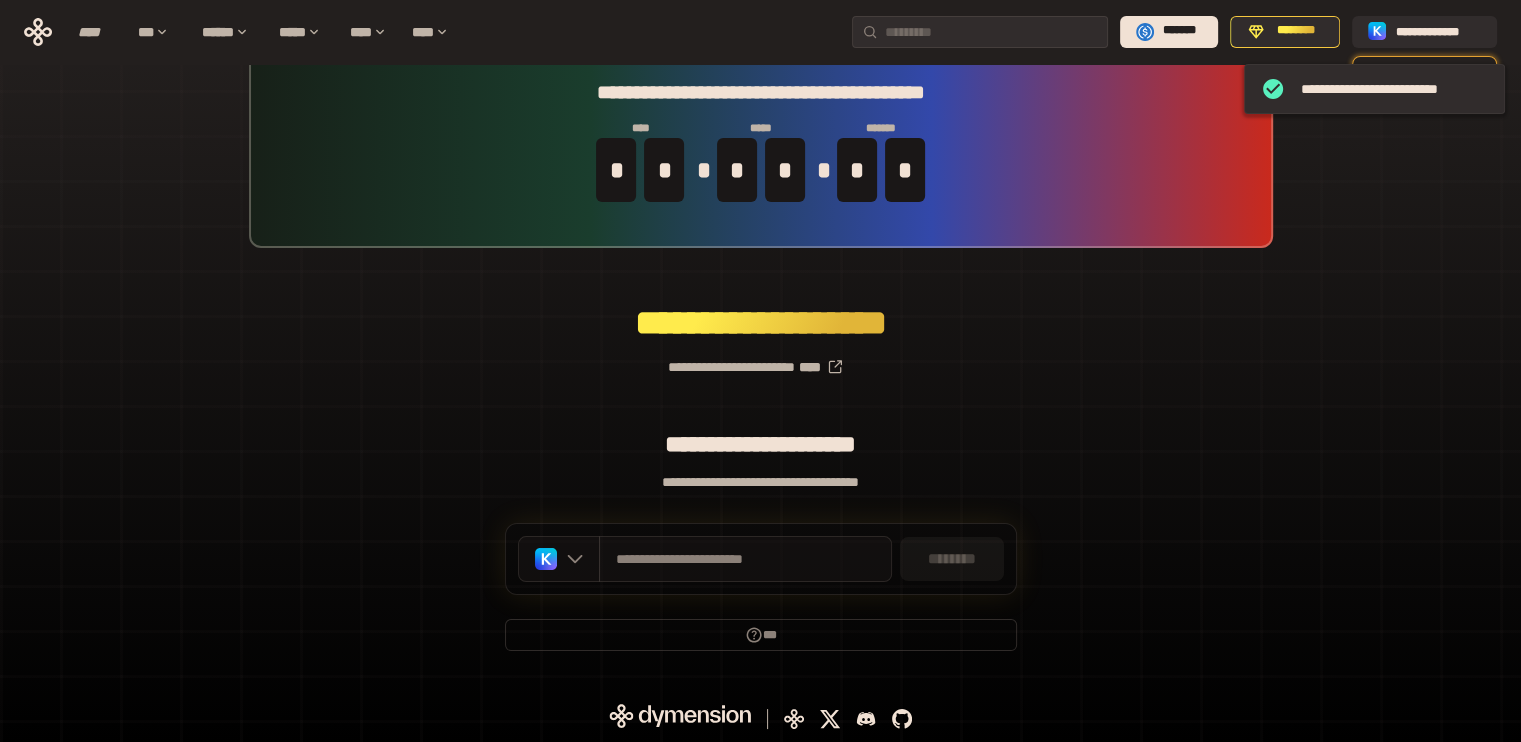 click 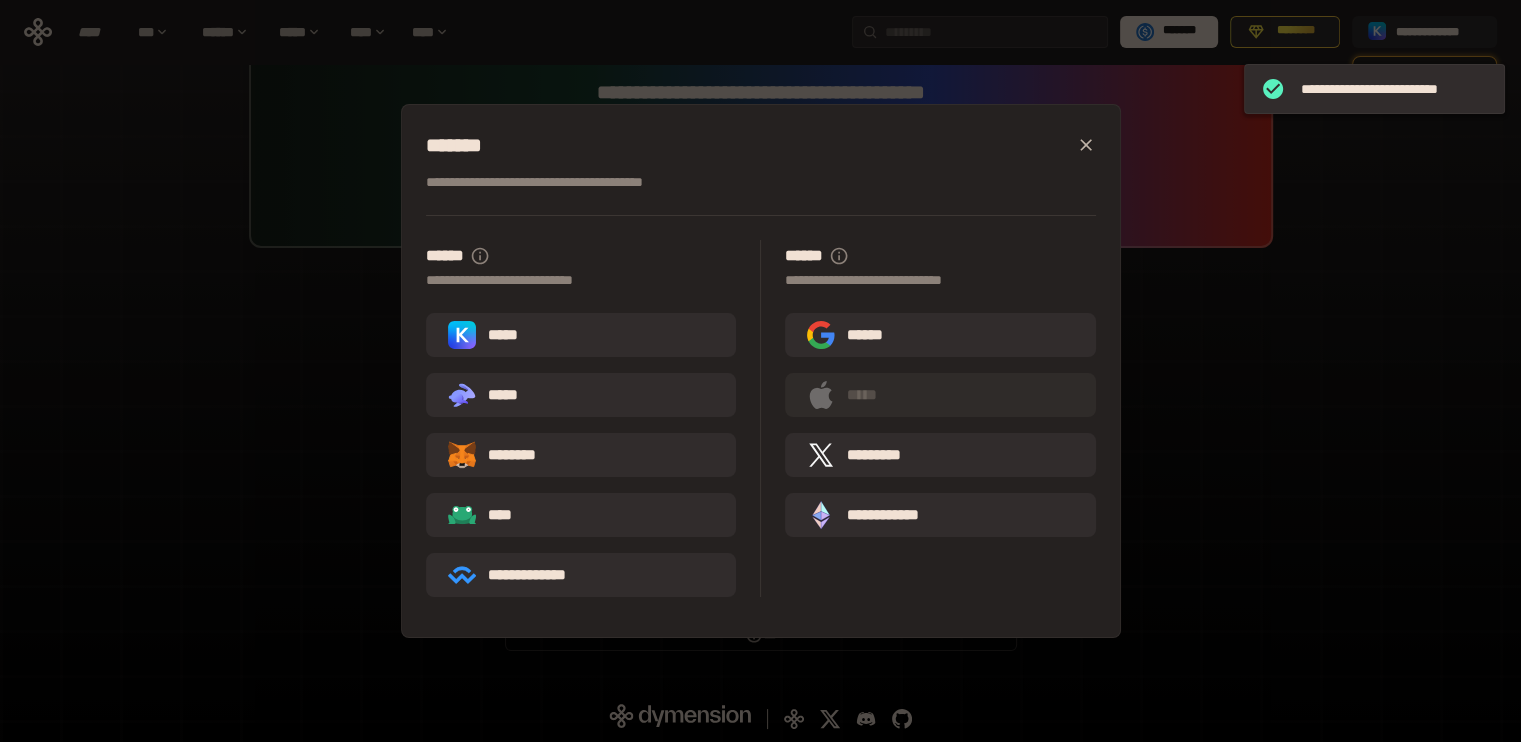 click on "**********" at bounding box center (760, 371) 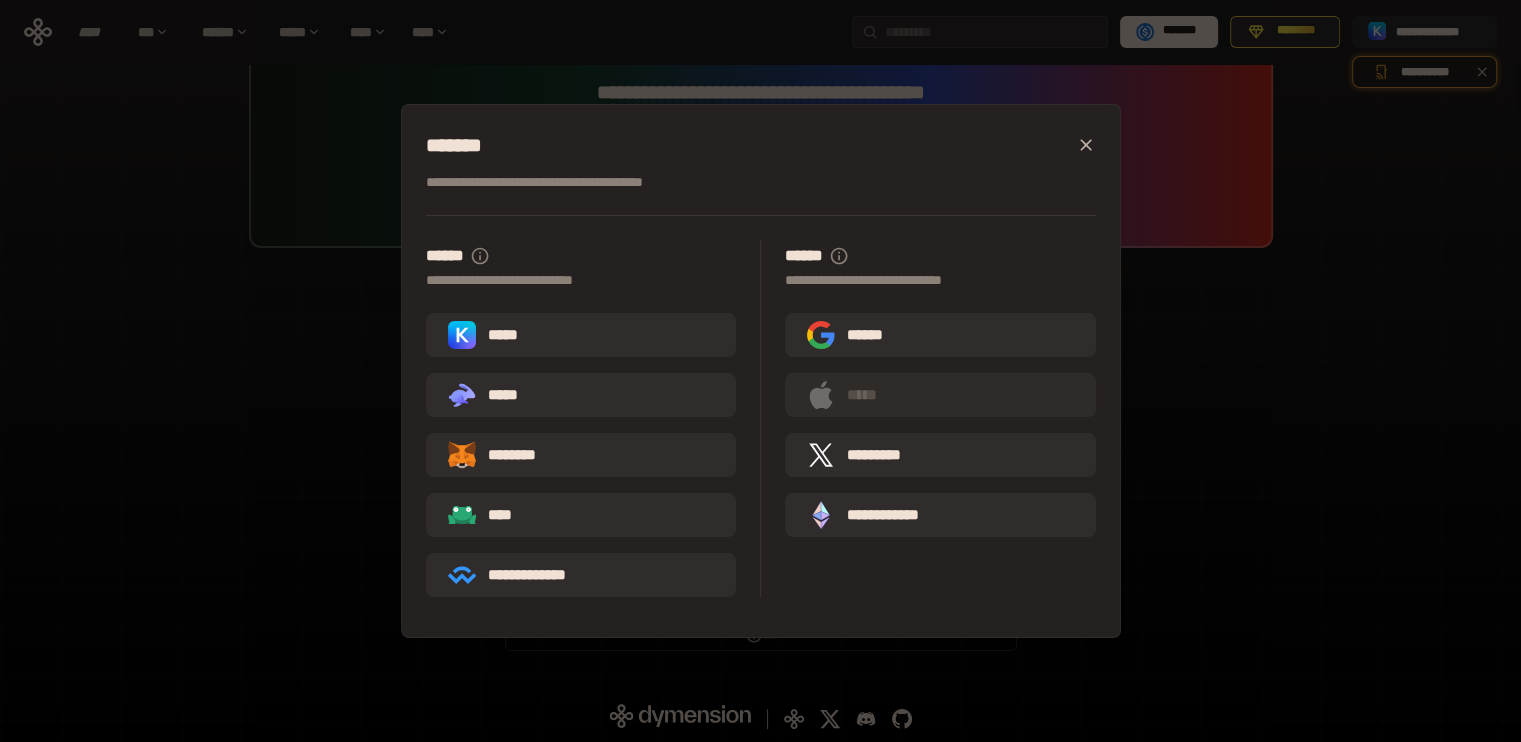 click 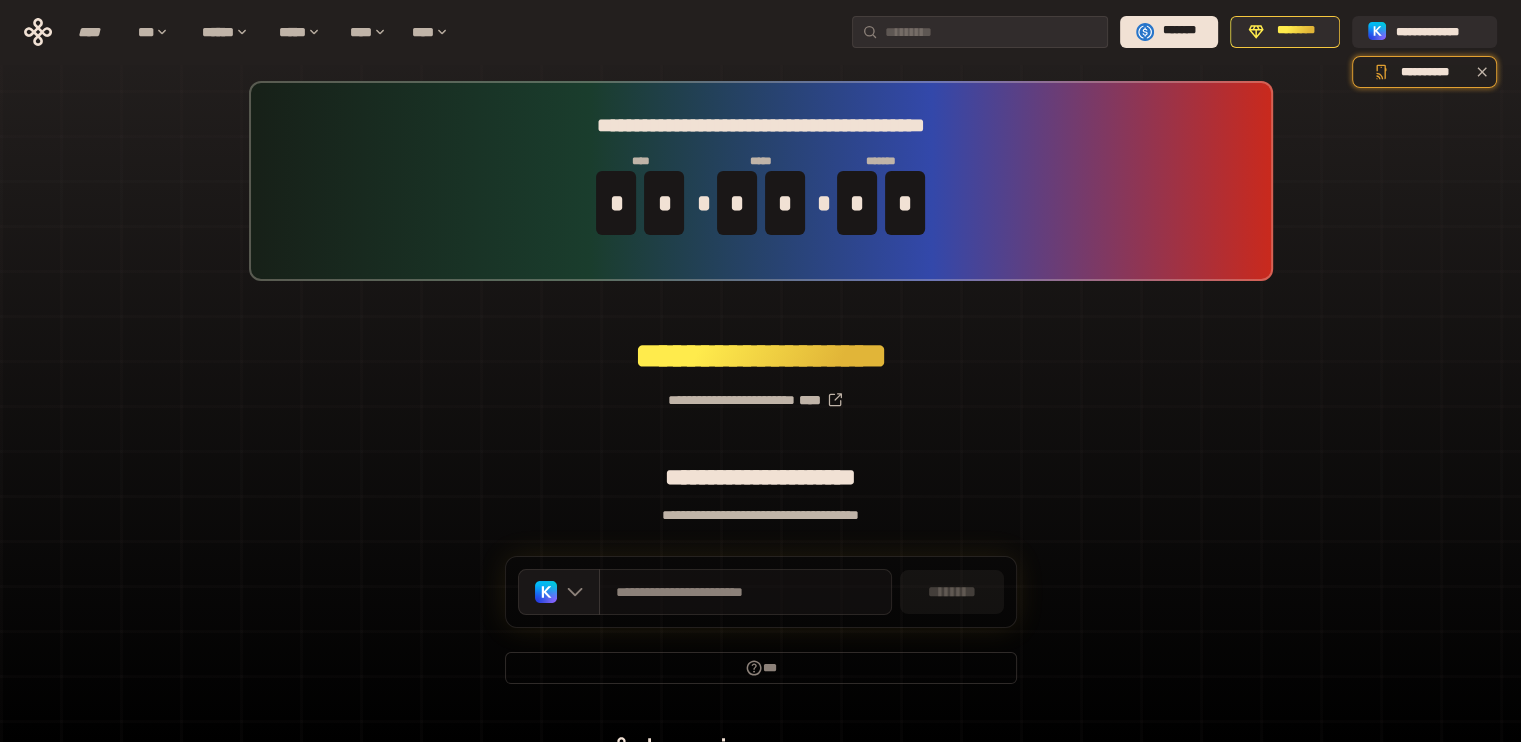 scroll, scrollTop: 0, scrollLeft: 0, axis: both 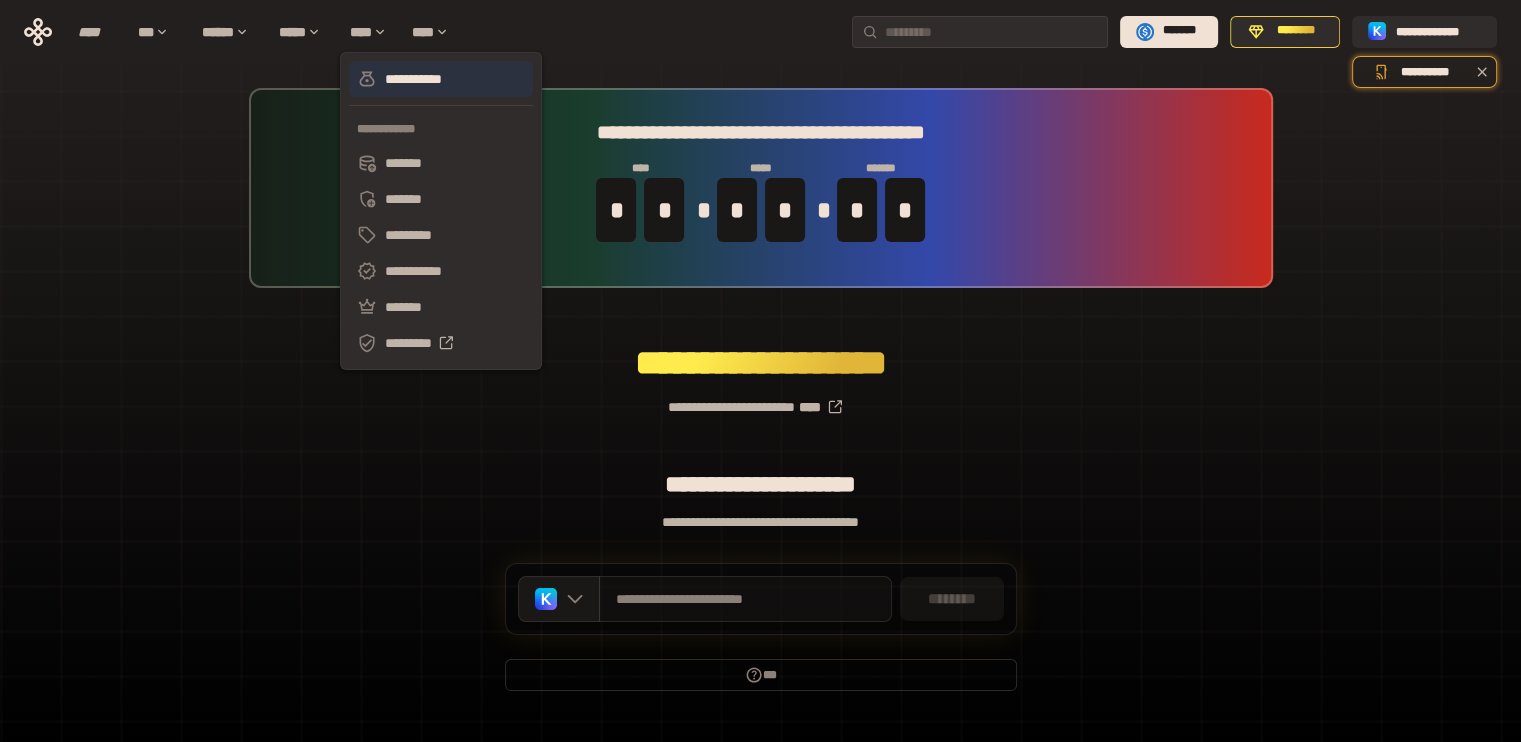 click on "**********" at bounding box center [441, 79] 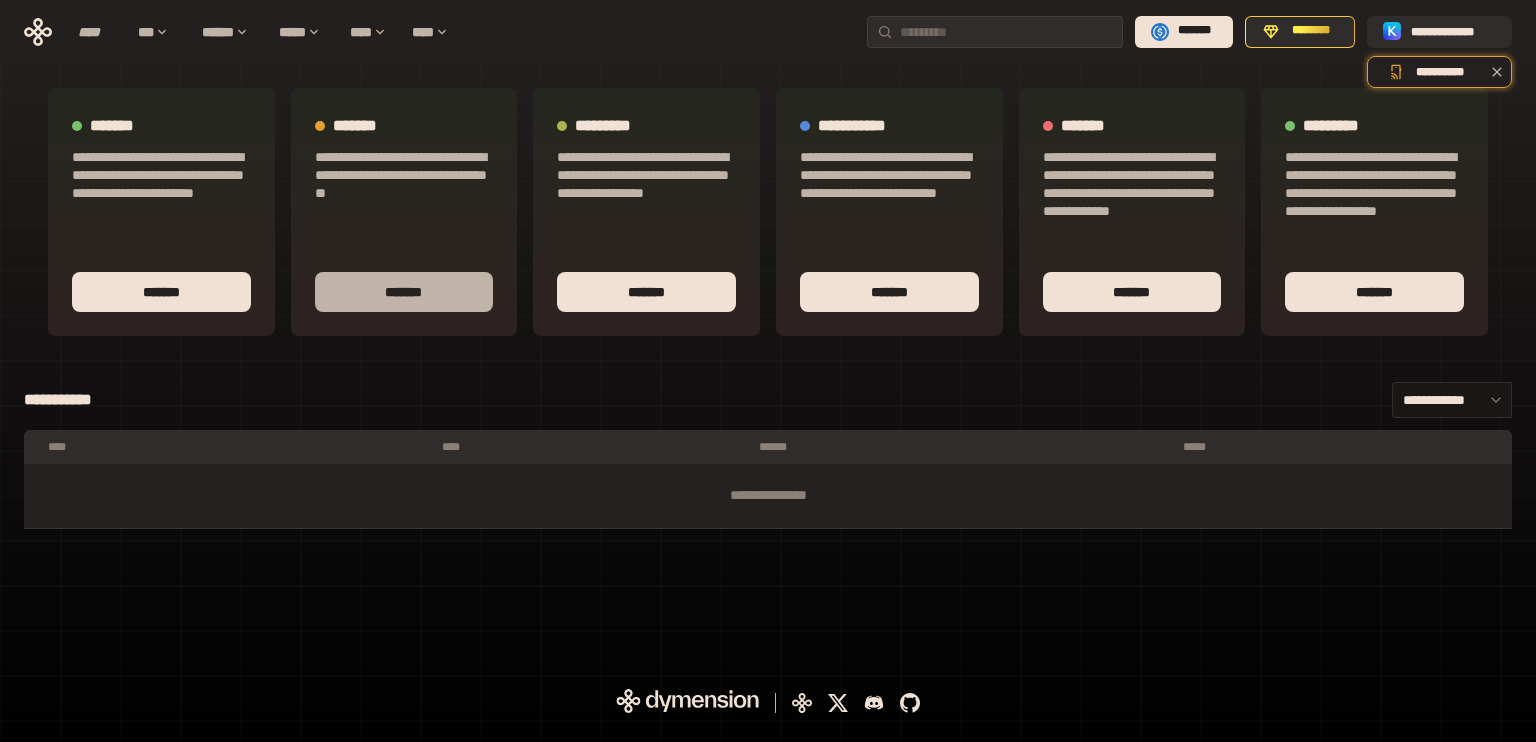click on "*******" at bounding box center [404, 292] 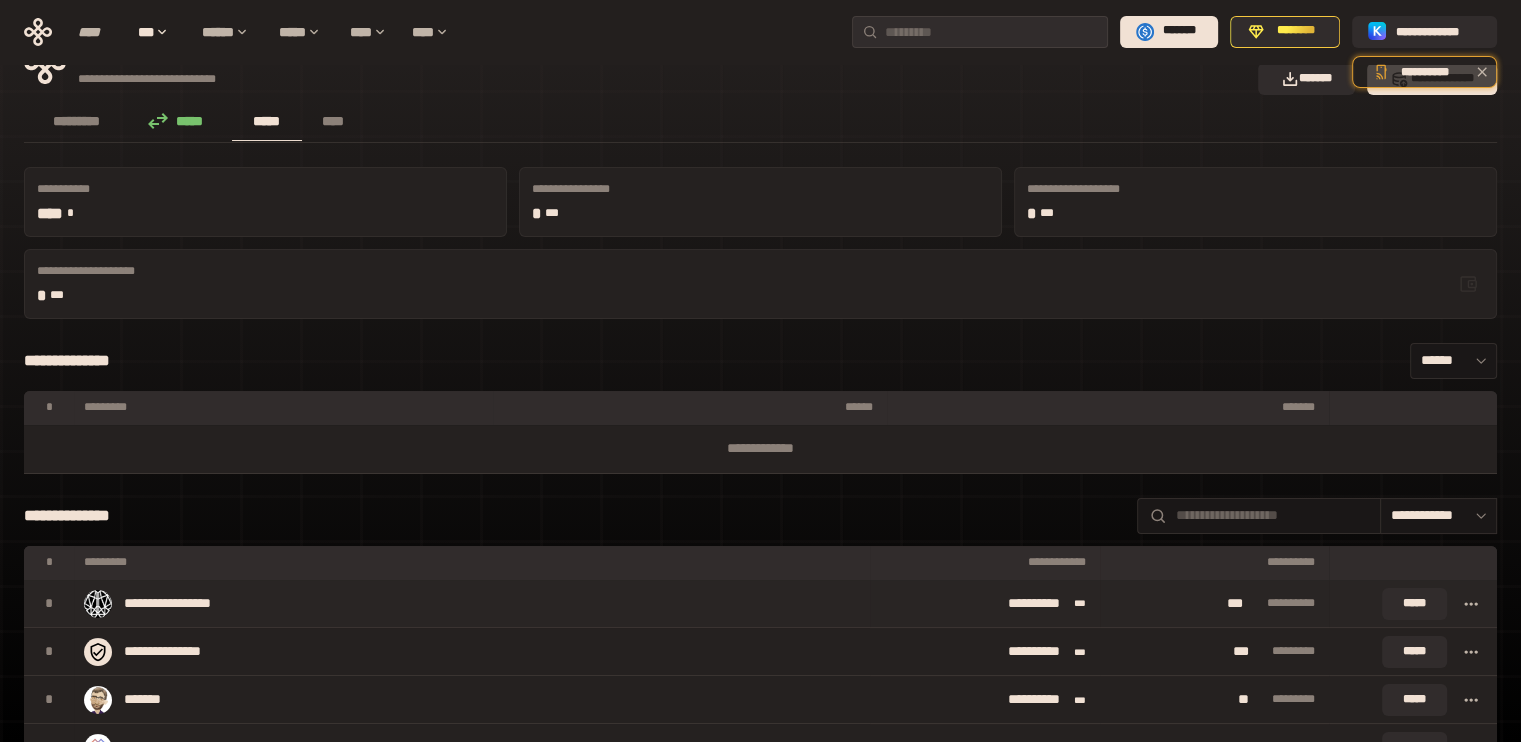 scroll, scrollTop: 100, scrollLeft: 0, axis: vertical 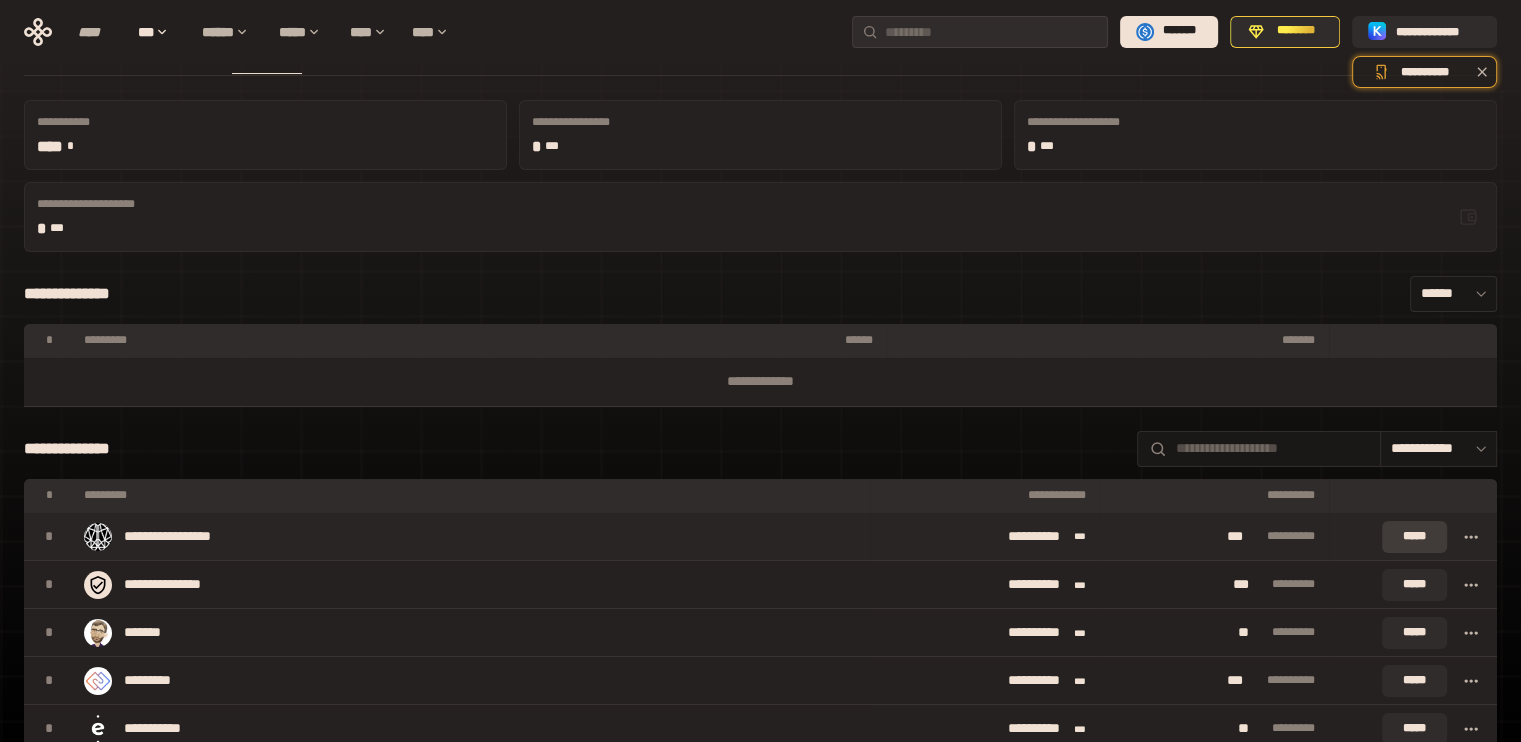 click on "*****" at bounding box center (1414, 537) 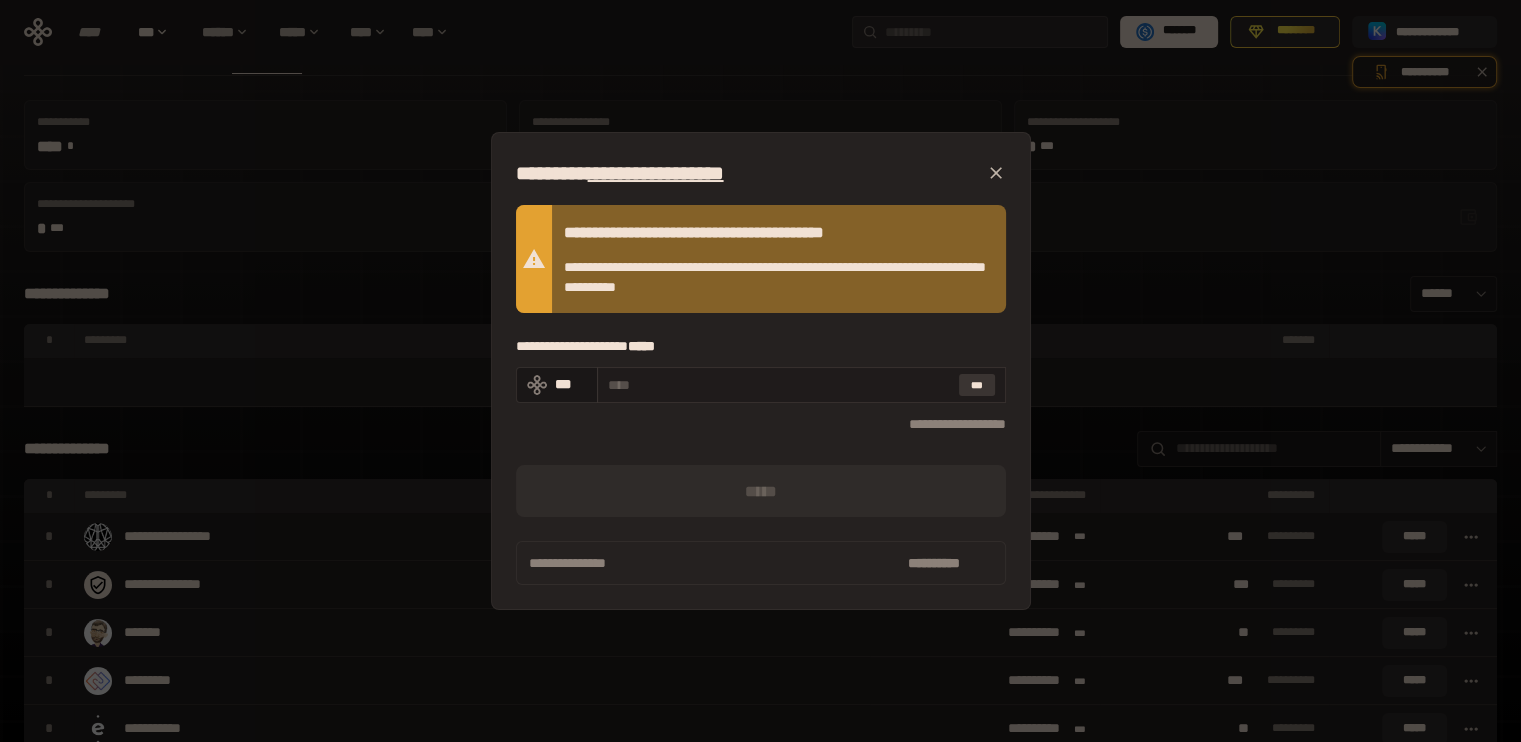 click on "***" at bounding box center (977, 385) 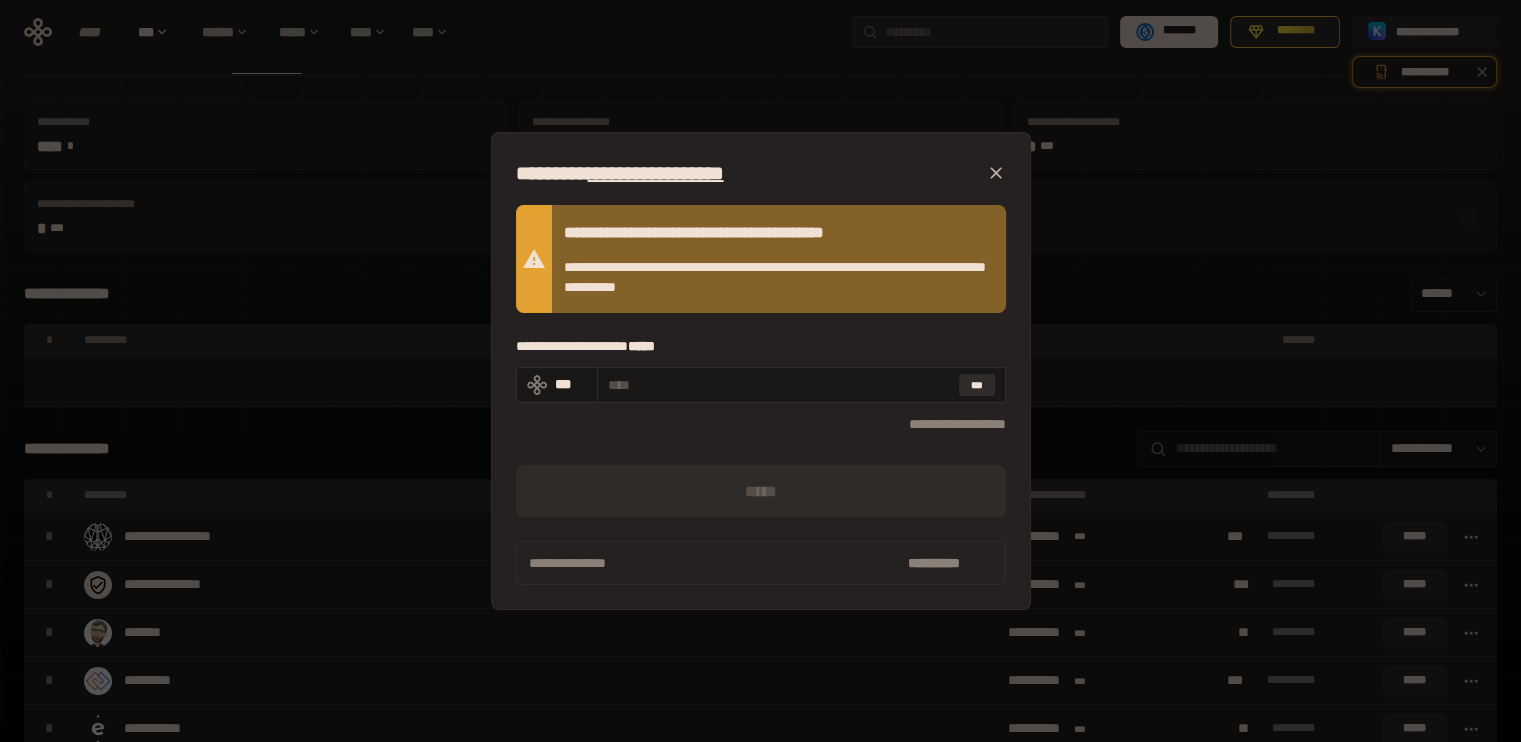 click 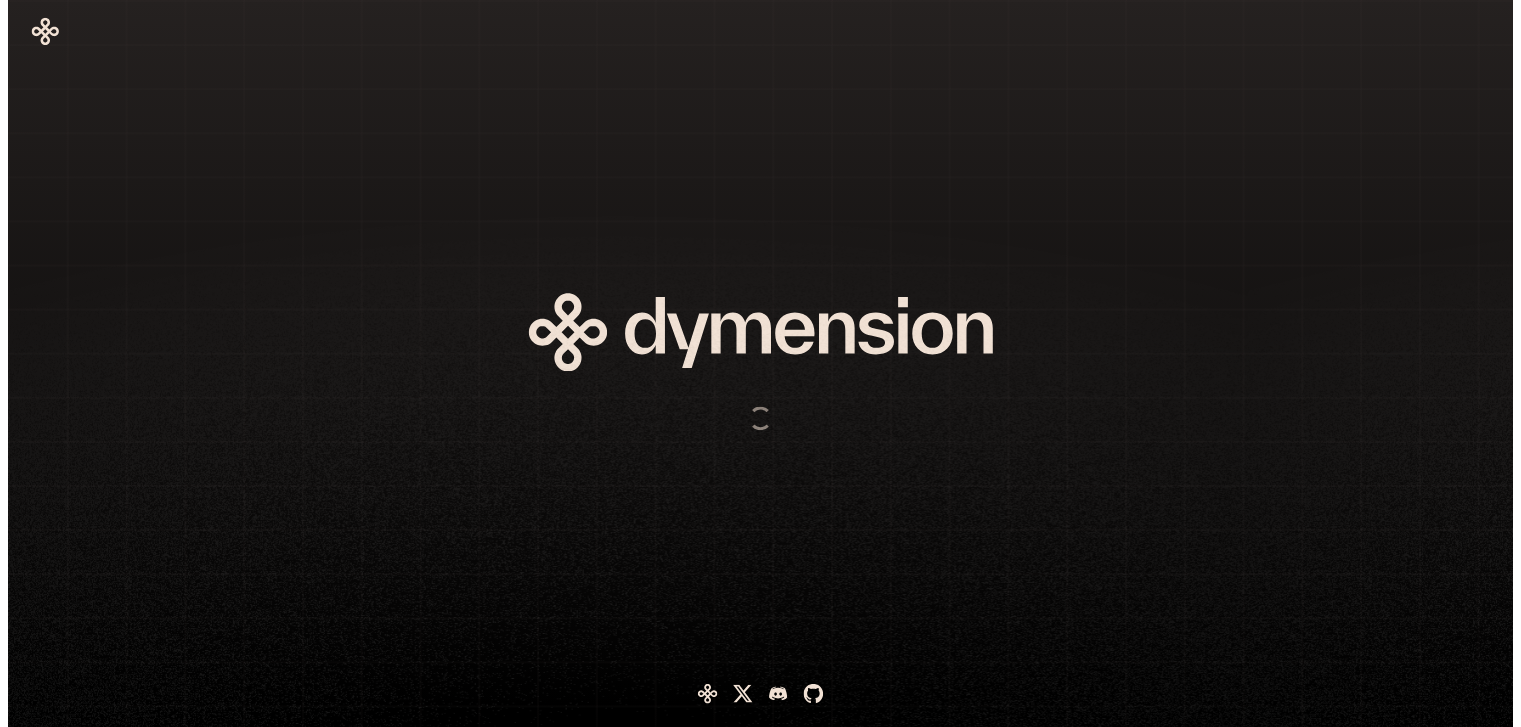 scroll, scrollTop: 0, scrollLeft: 0, axis: both 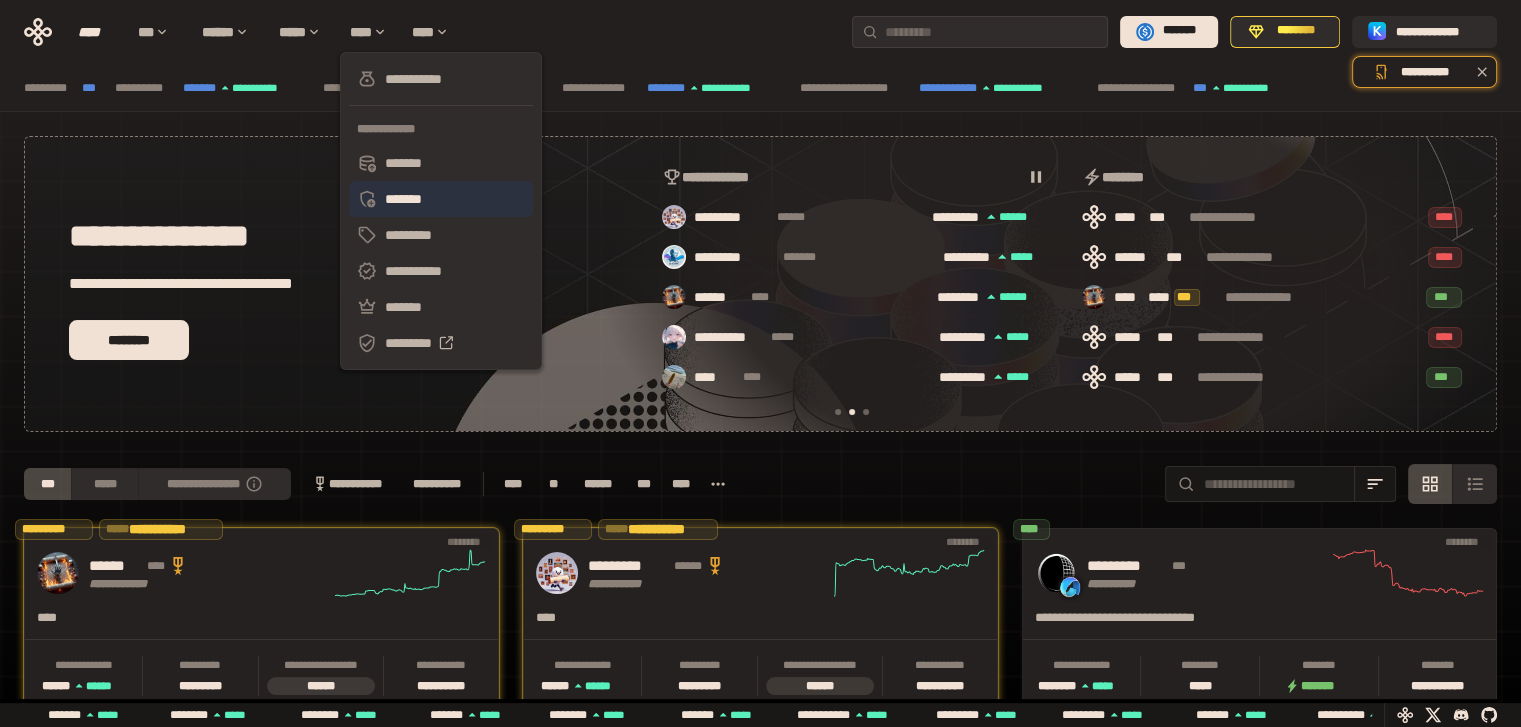click on "*******" at bounding box center (441, 199) 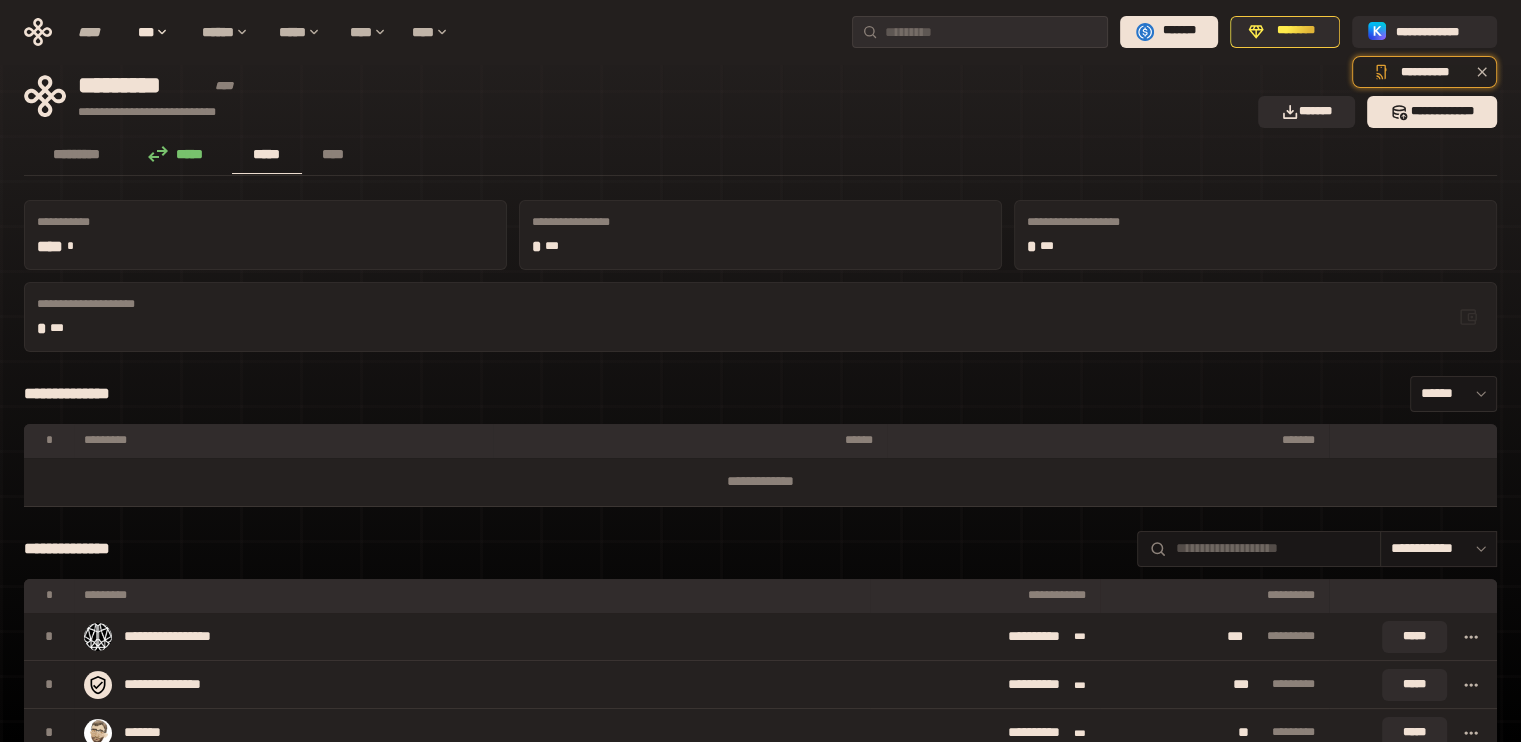 click on "*********" at bounding box center [143, 86] 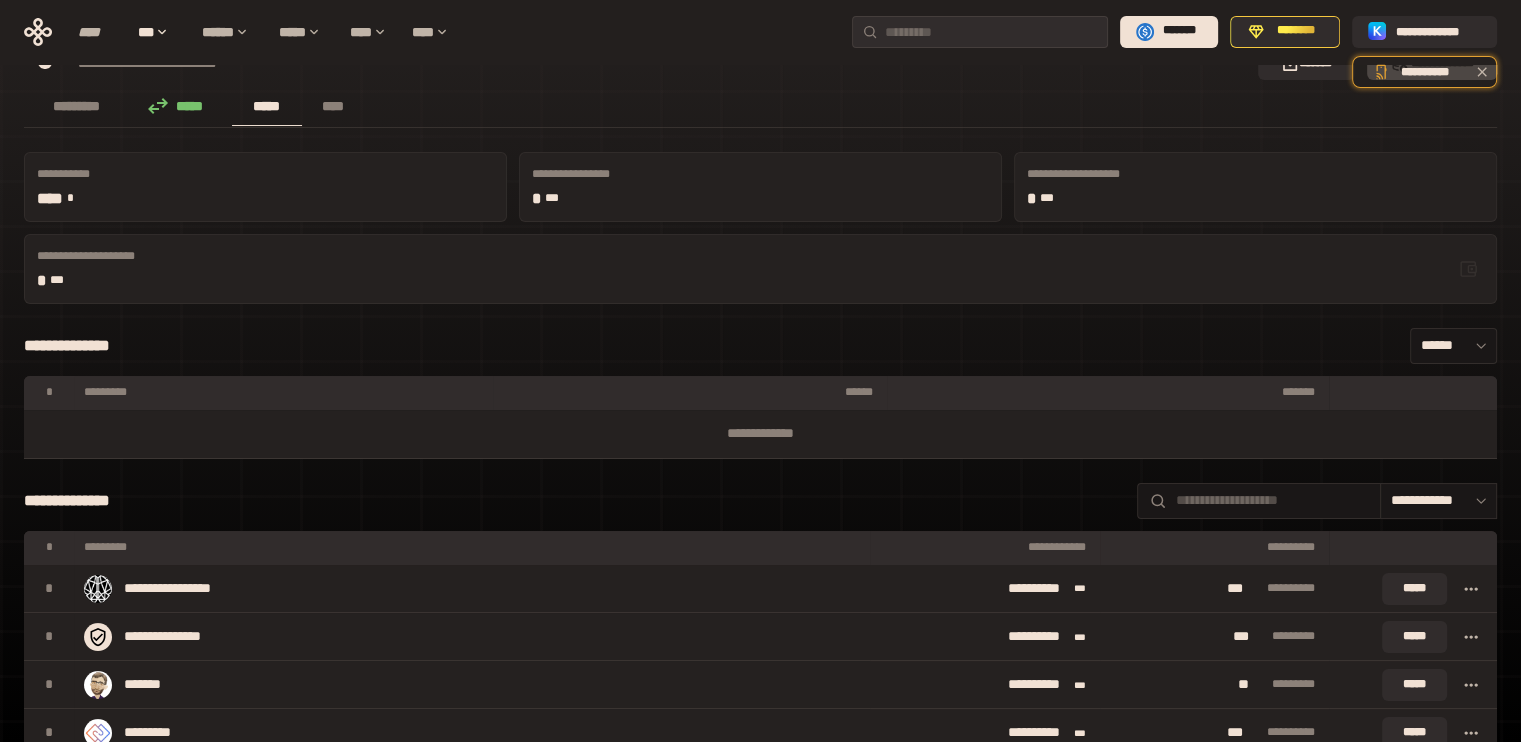 scroll, scrollTop: 0, scrollLeft: 0, axis: both 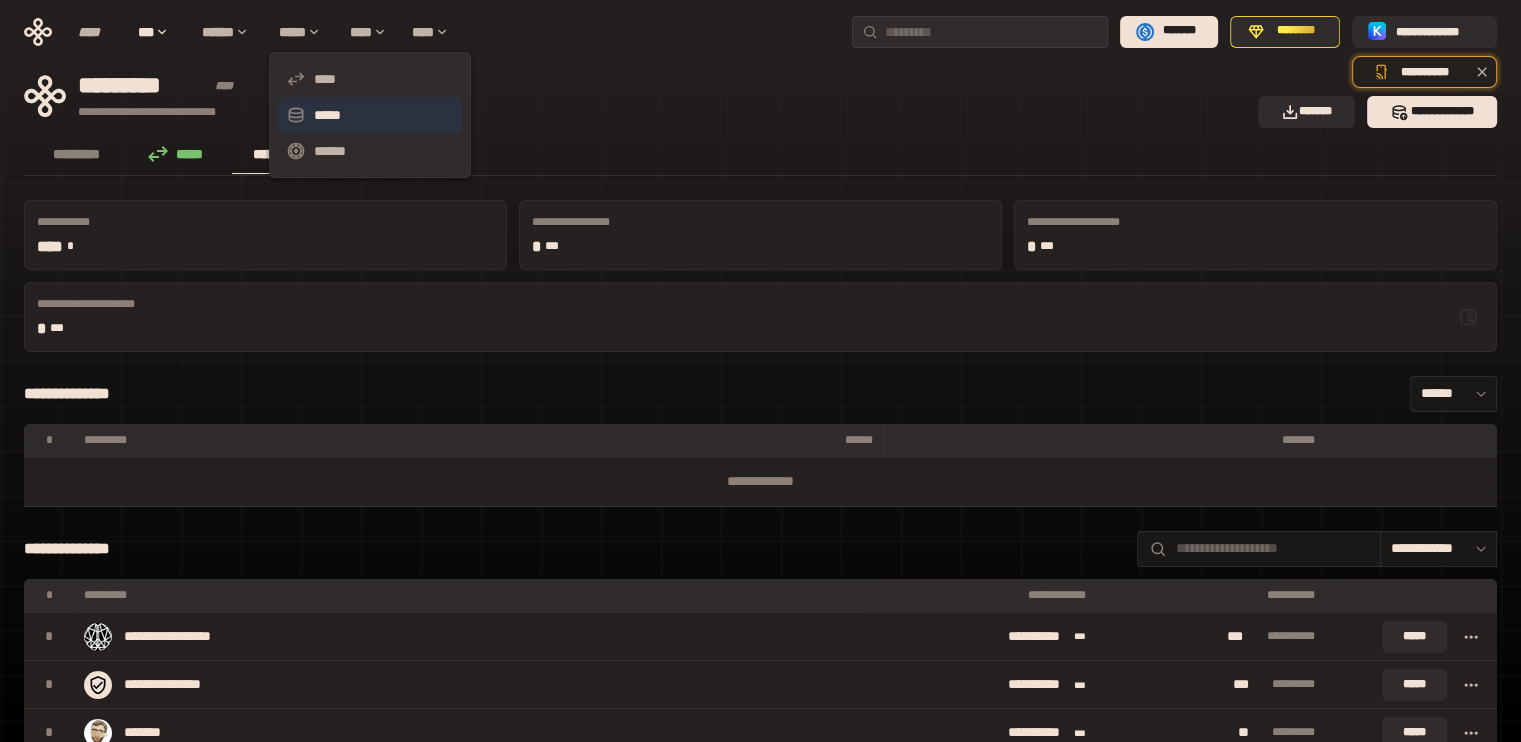 click on "*****" at bounding box center (370, 115) 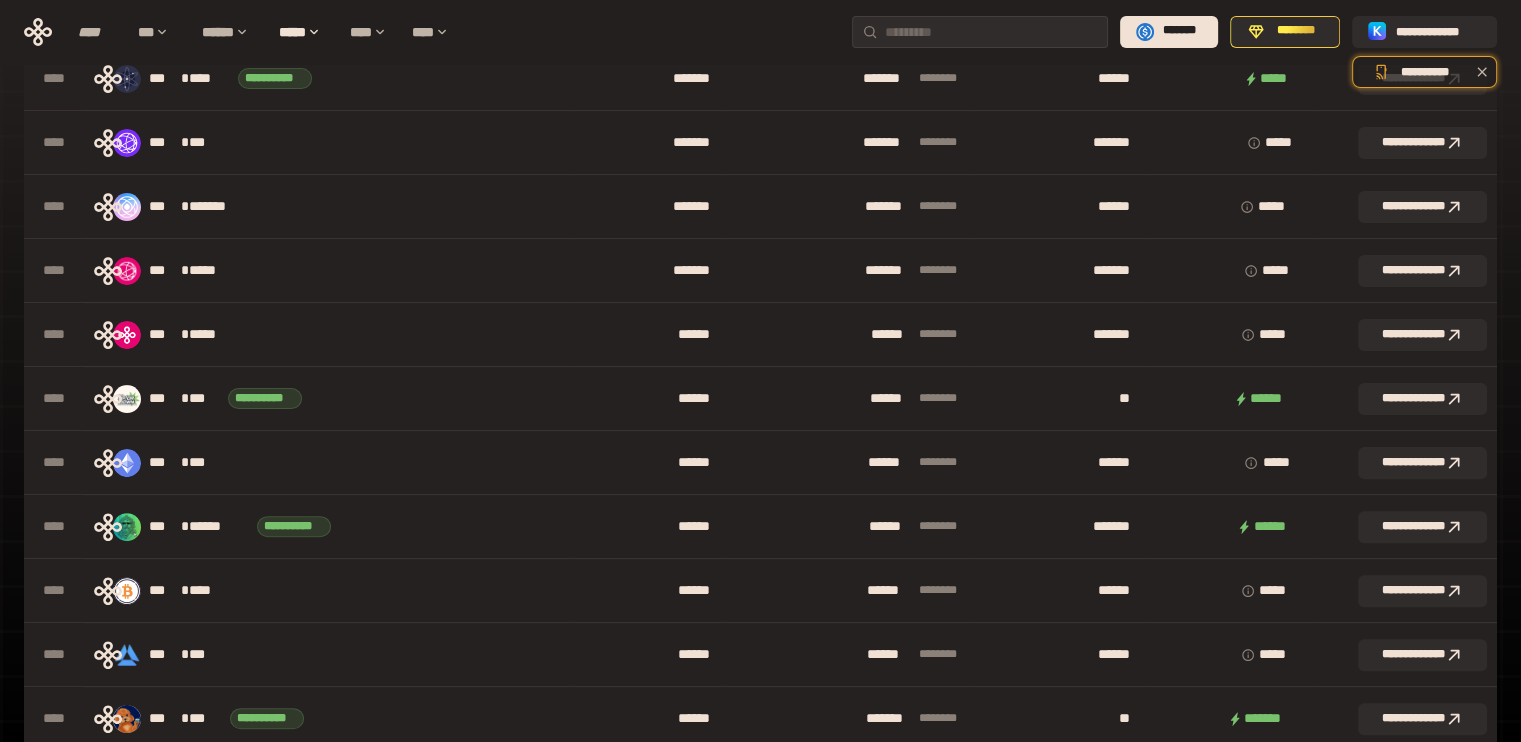 scroll, scrollTop: 0, scrollLeft: 0, axis: both 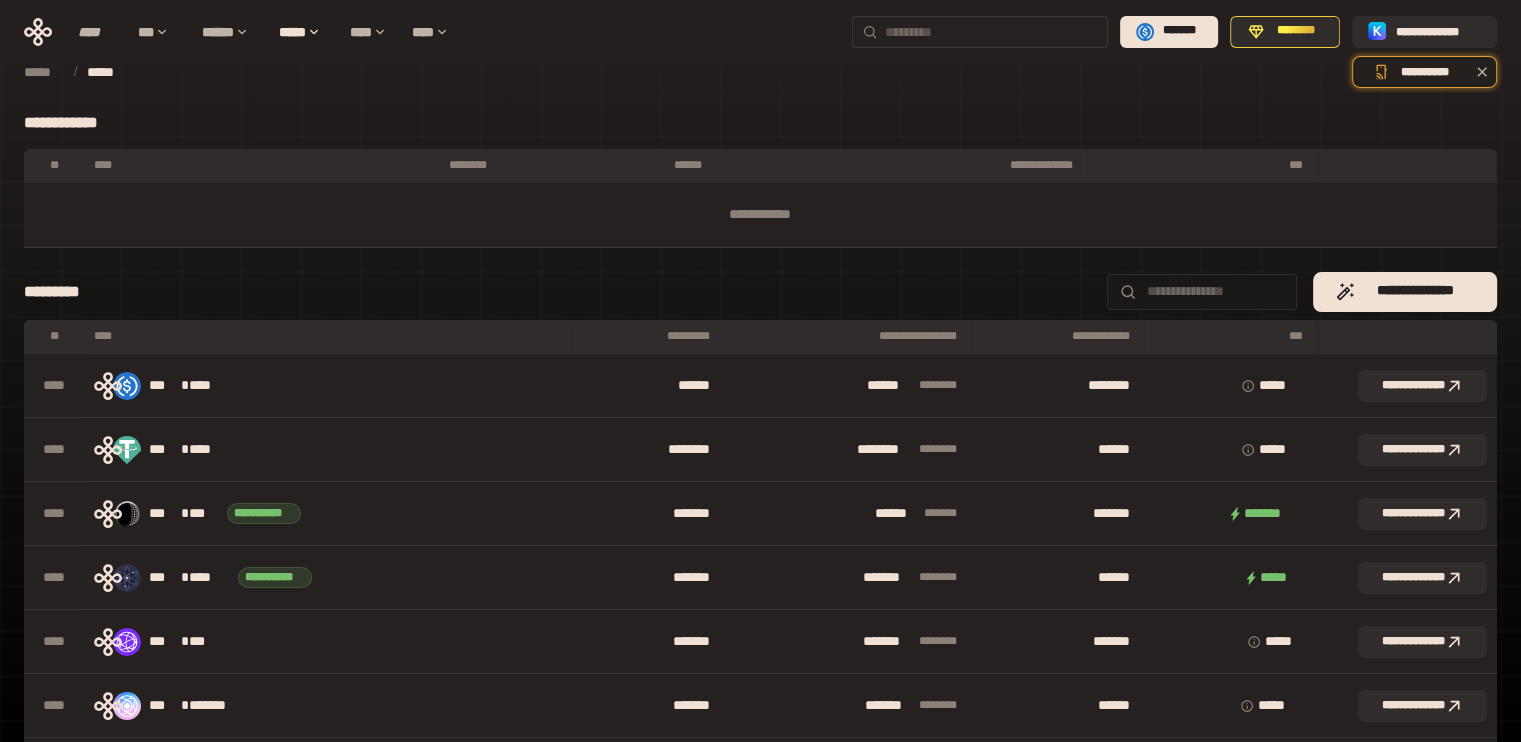 click at bounding box center (992, 32) 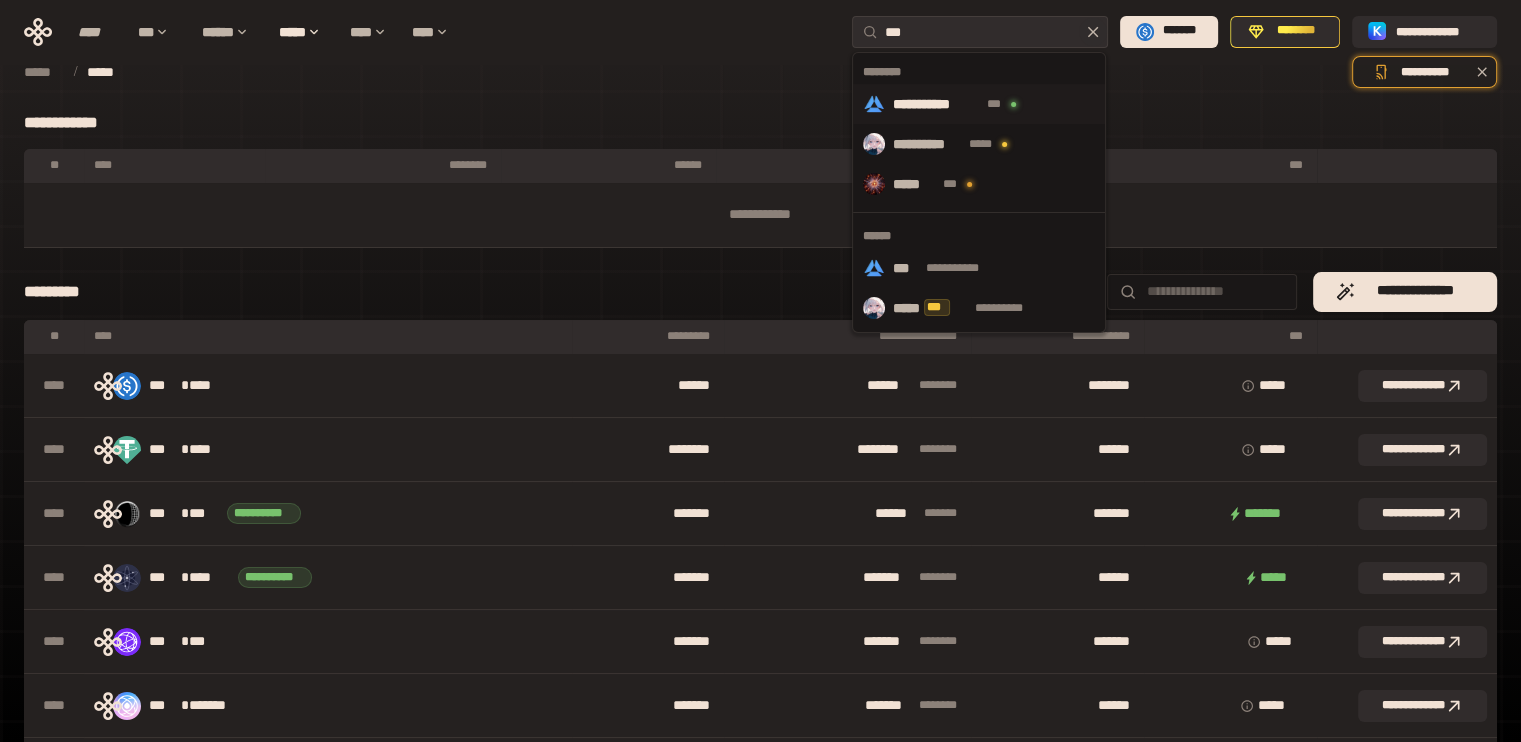 type on "***" 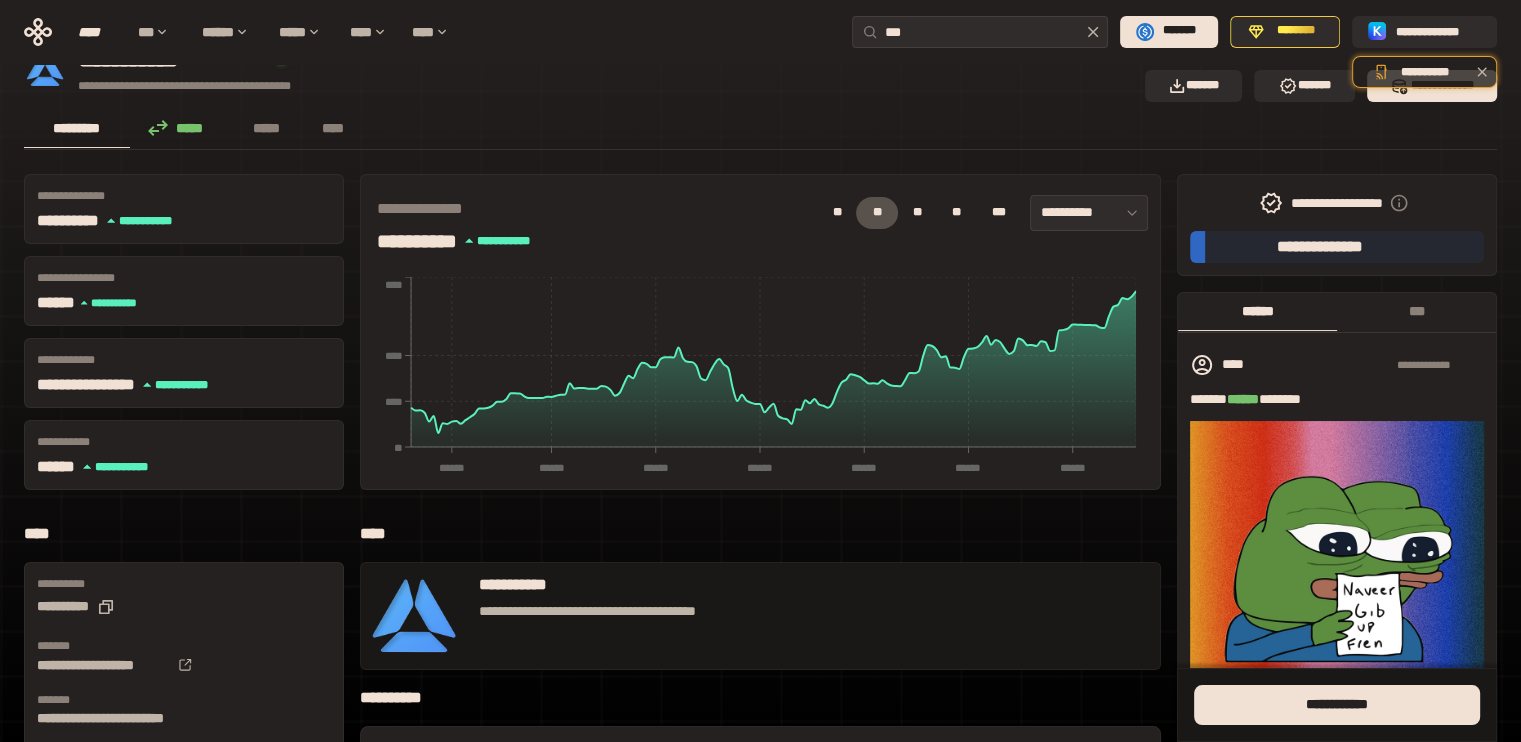 scroll, scrollTop: 0, scrollLeft: 0, axis: both 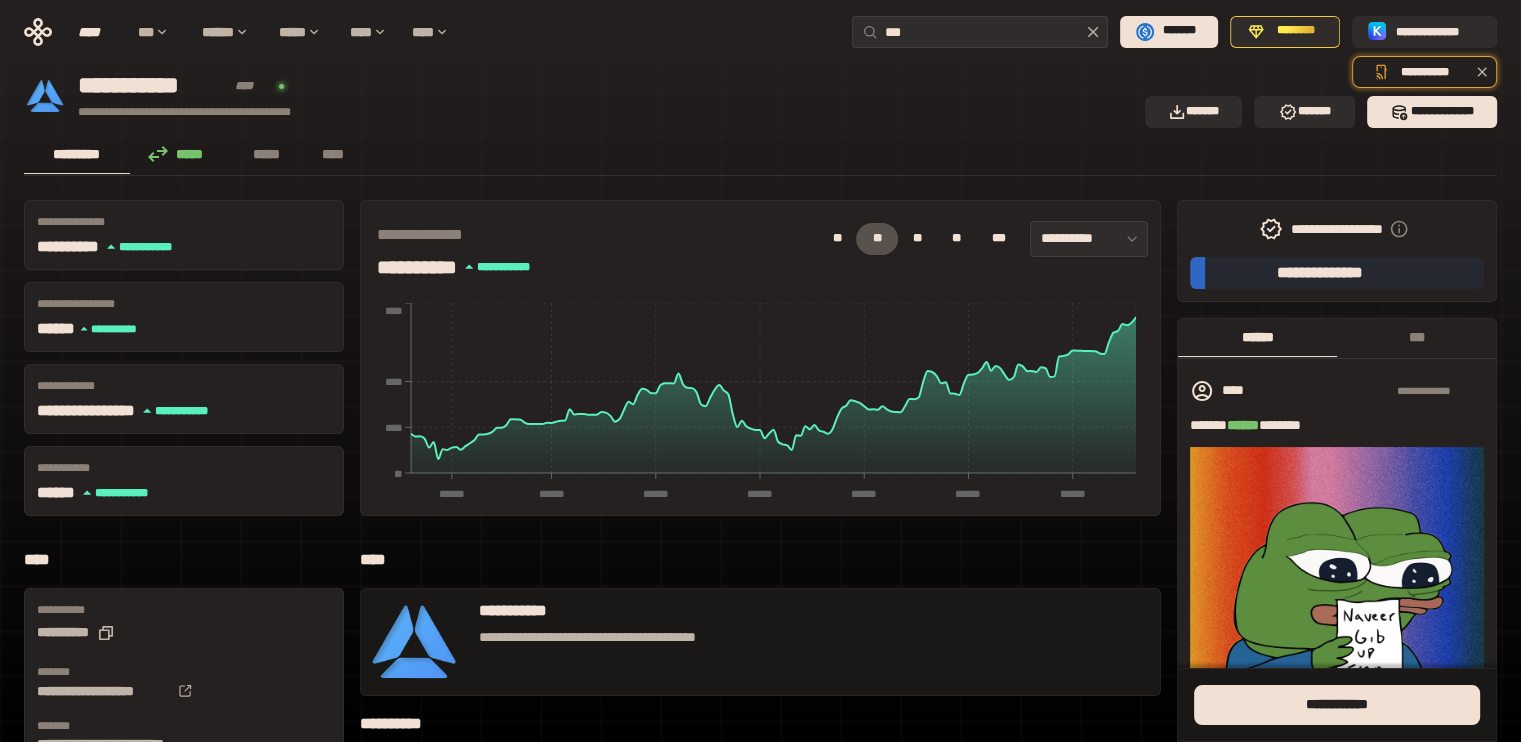 click on "***** *** ********" at bounding box center (1337, 229) 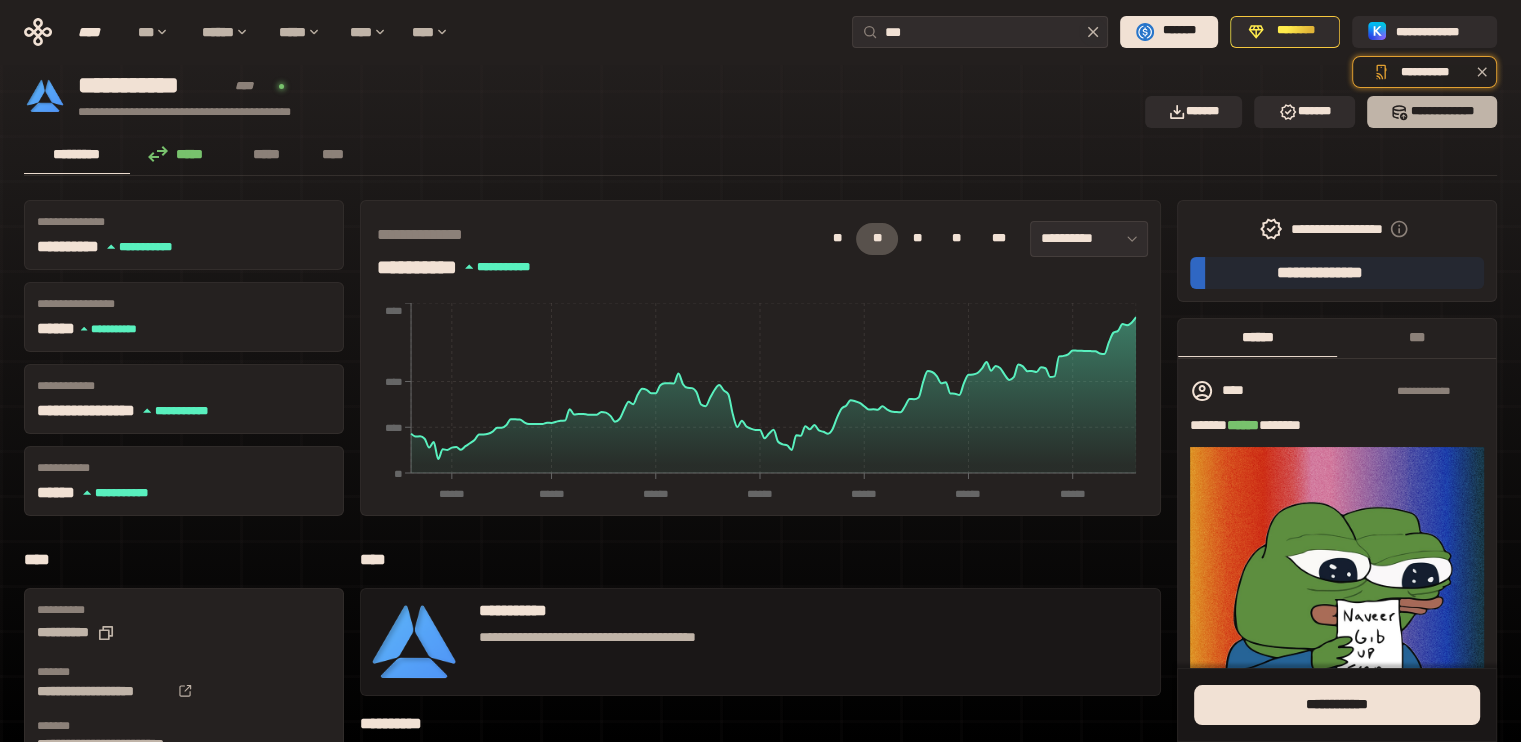 click on "*** *********" at bounding box center (1432, 112) 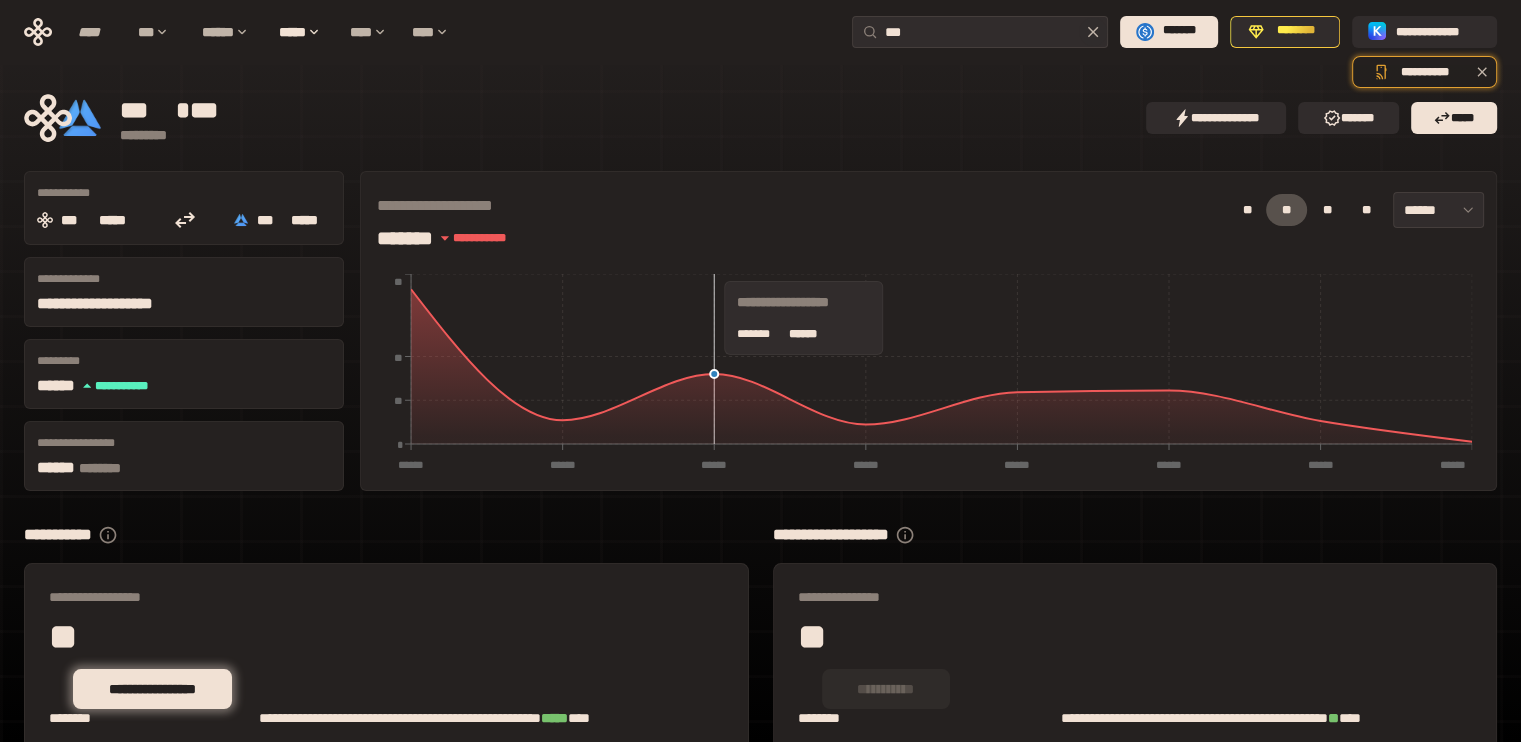 scroll, scrollTop: 0, scrollLeft: 0, axis: both 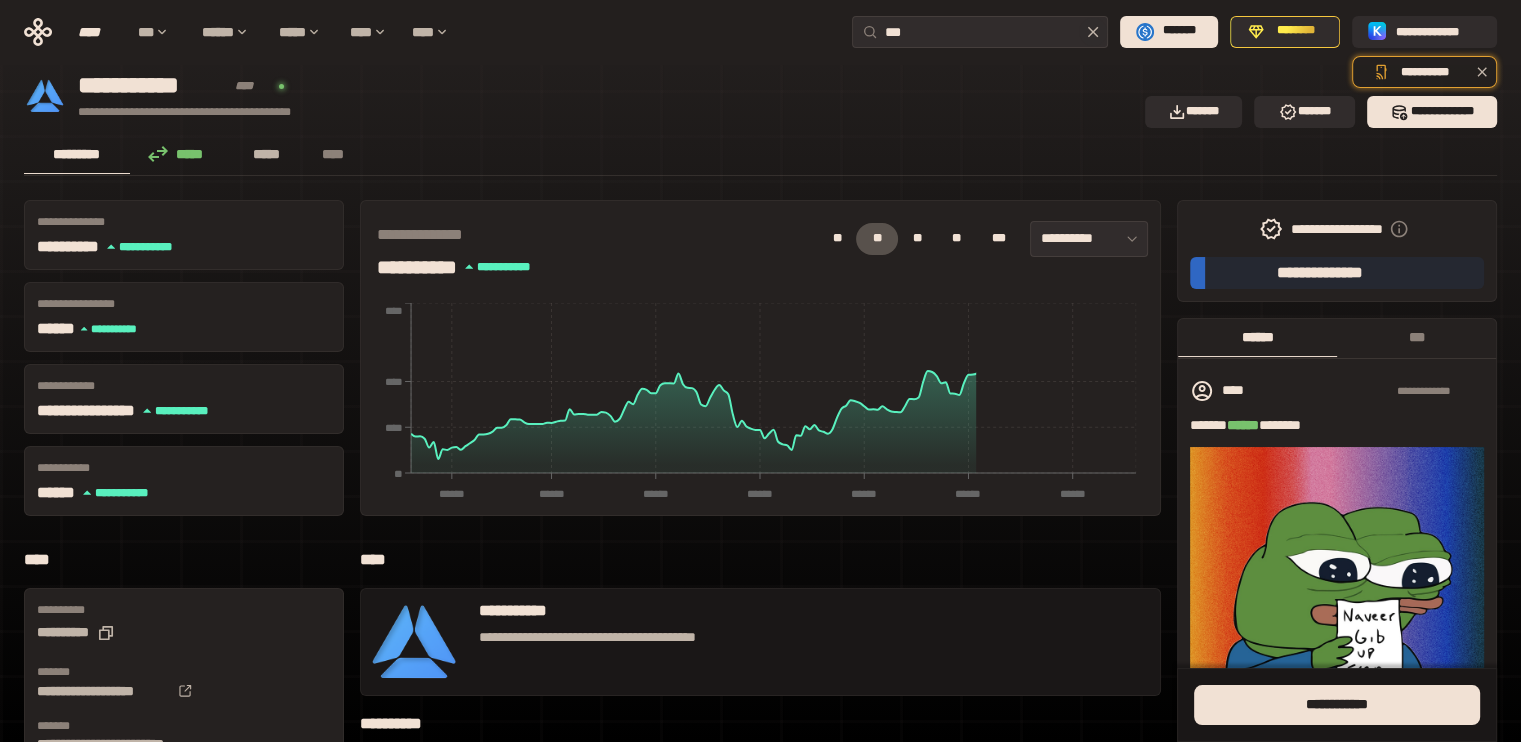 click on "*****" at bounding box center (267, 154) 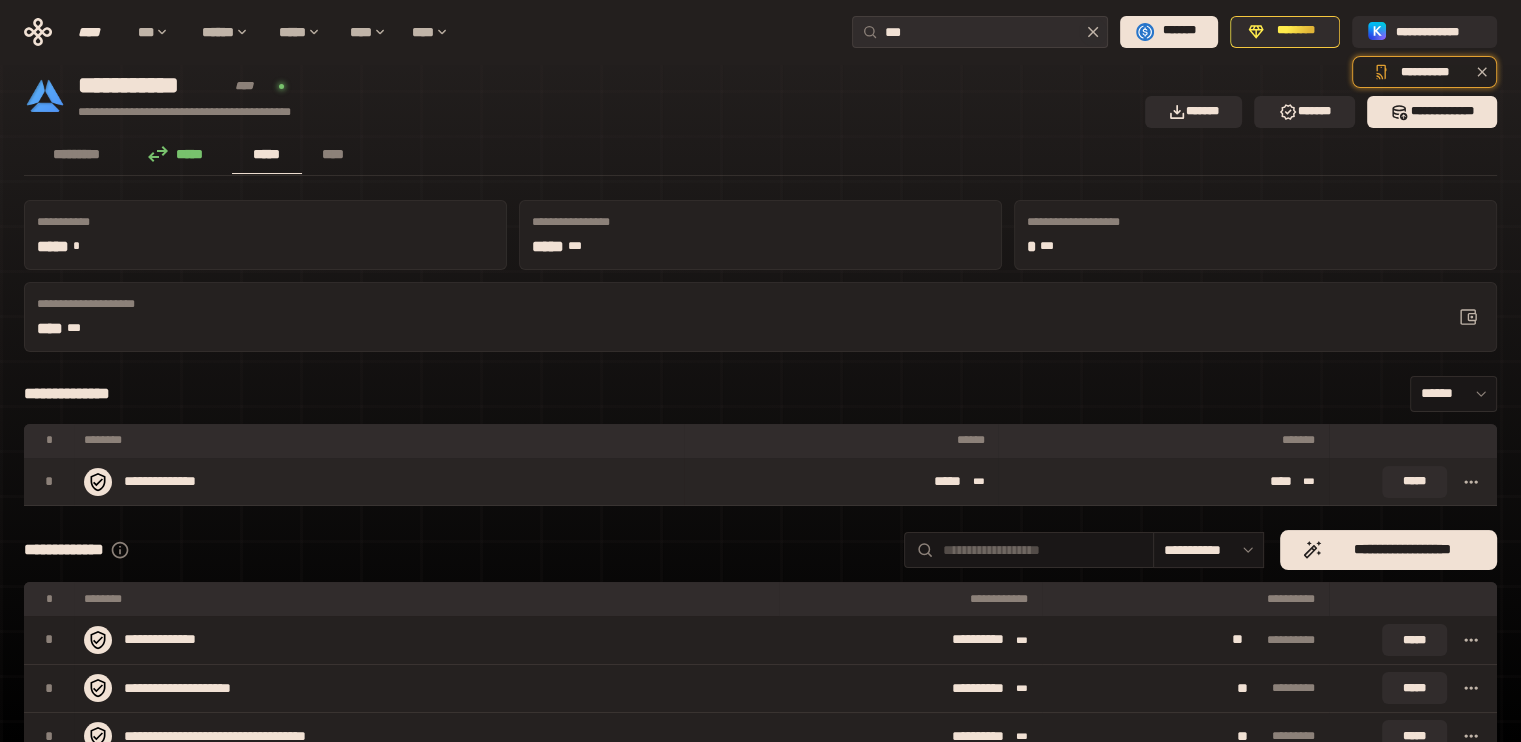 click 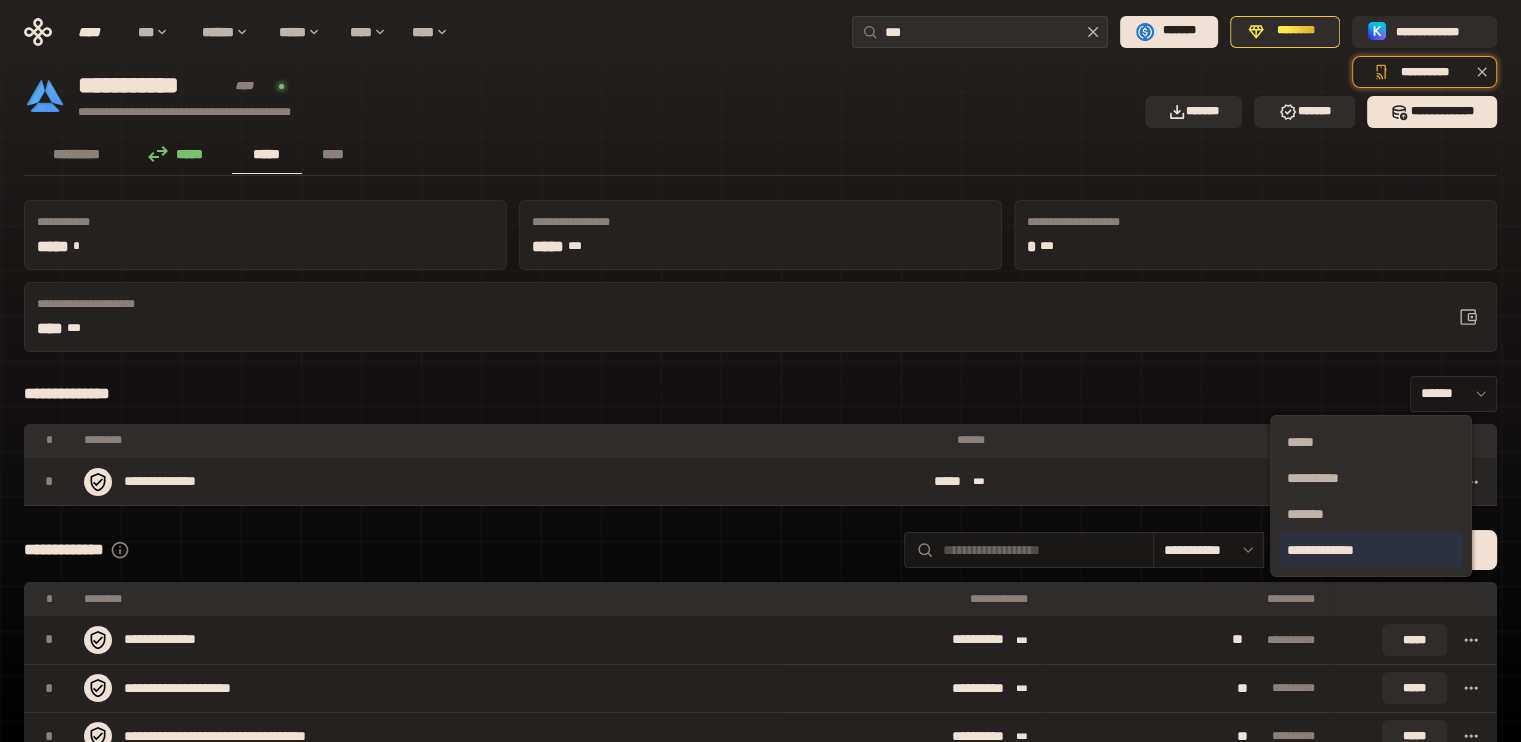 click on "**********" at bounding box center [1371, 550] 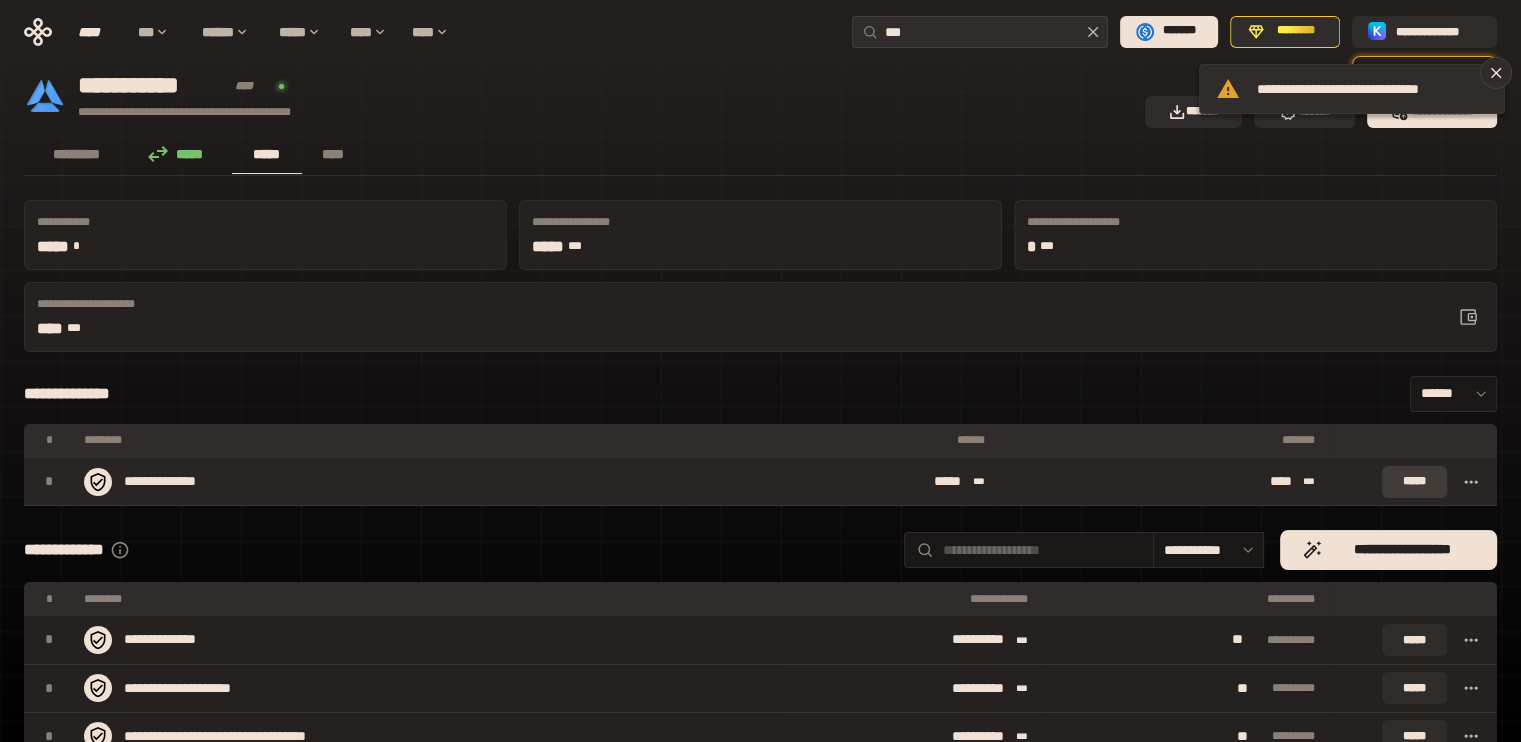 click on "*****" at bounding box center (1414, 482) 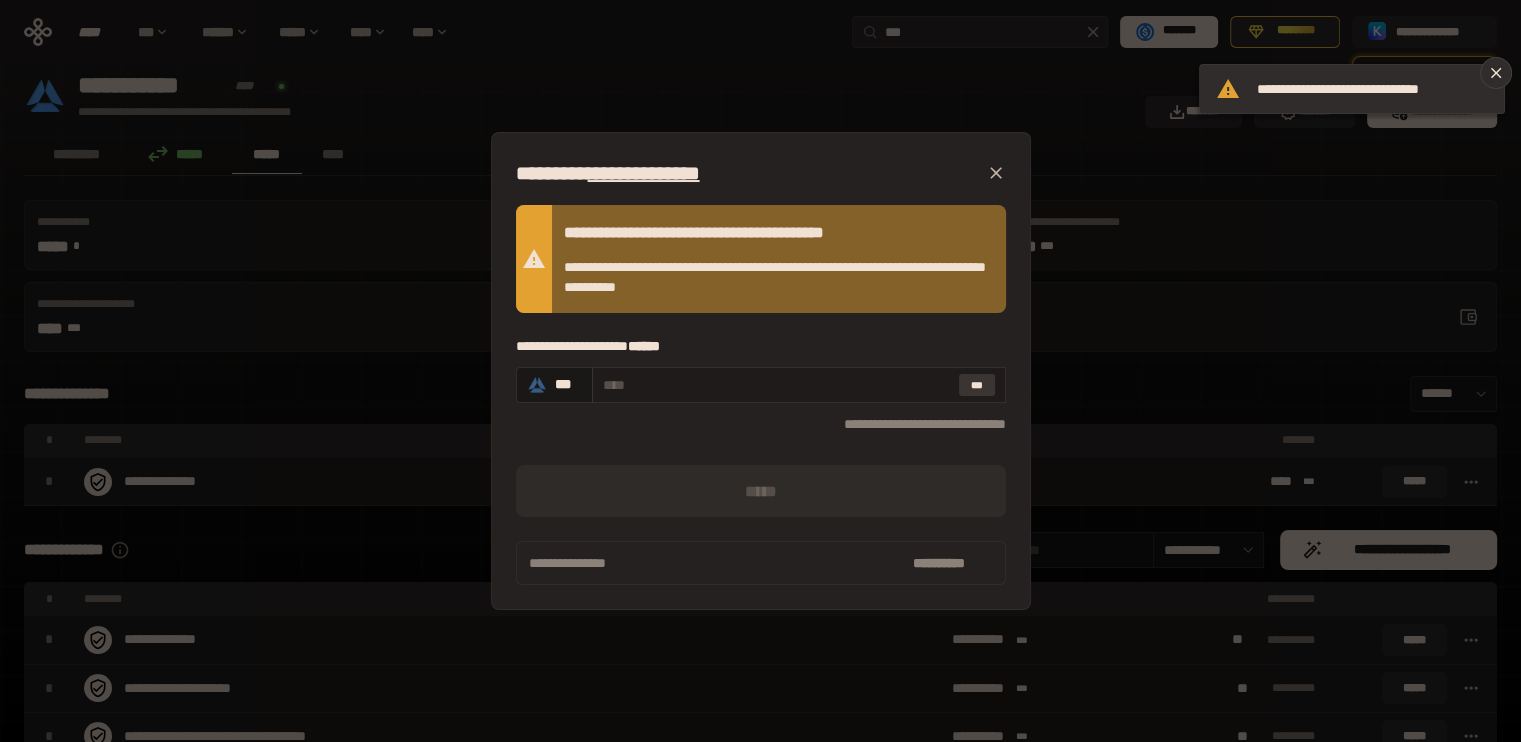 click on "***" at bounding box center (977, 385) 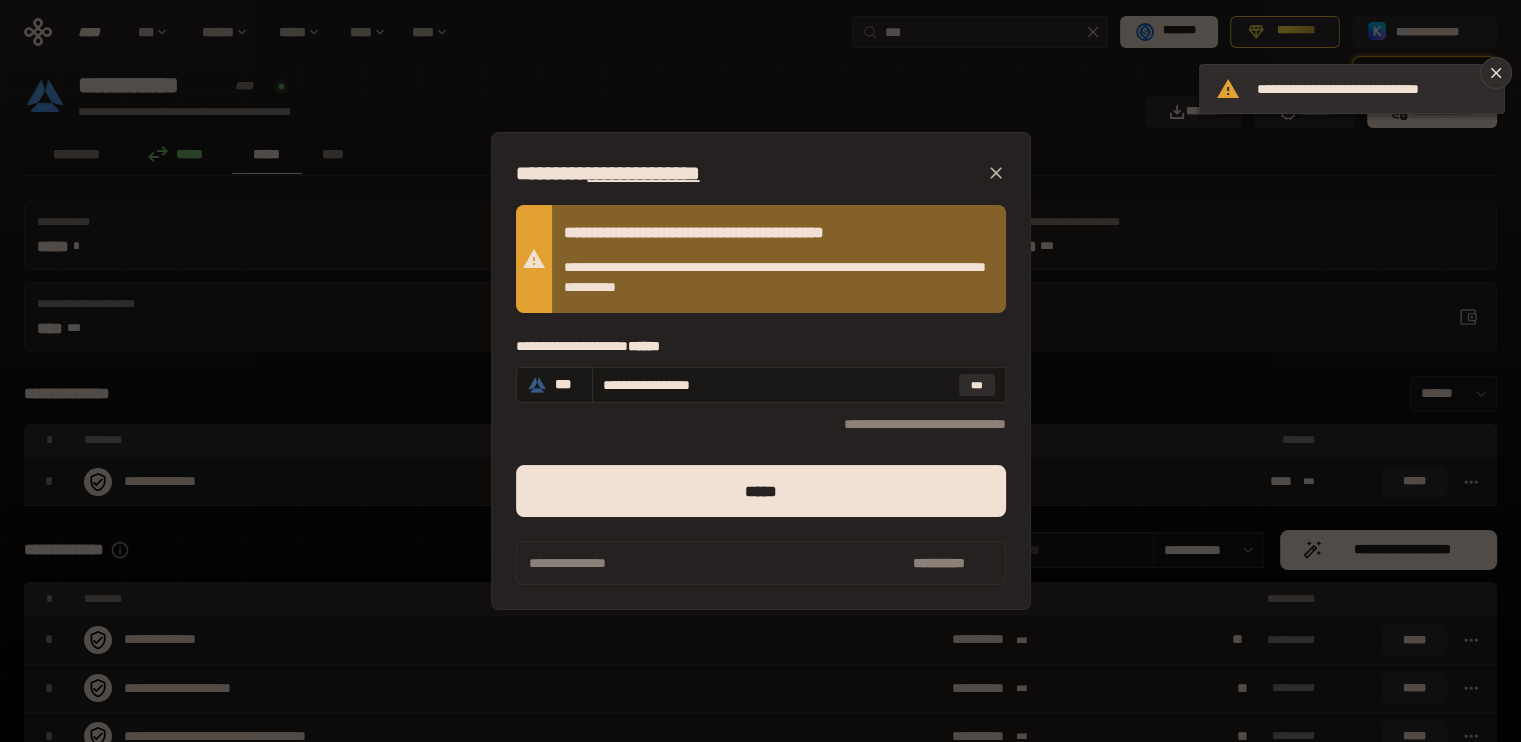 click 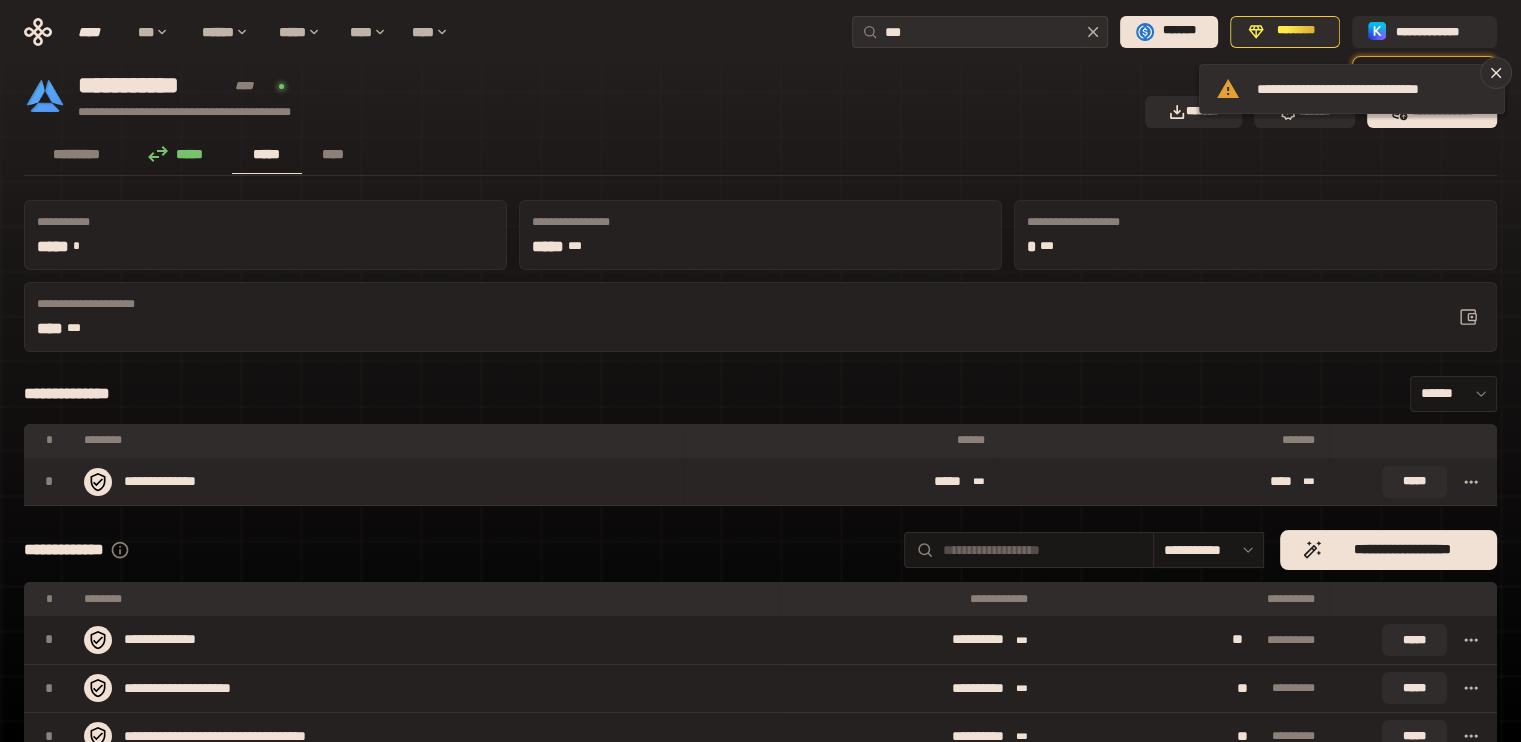 click 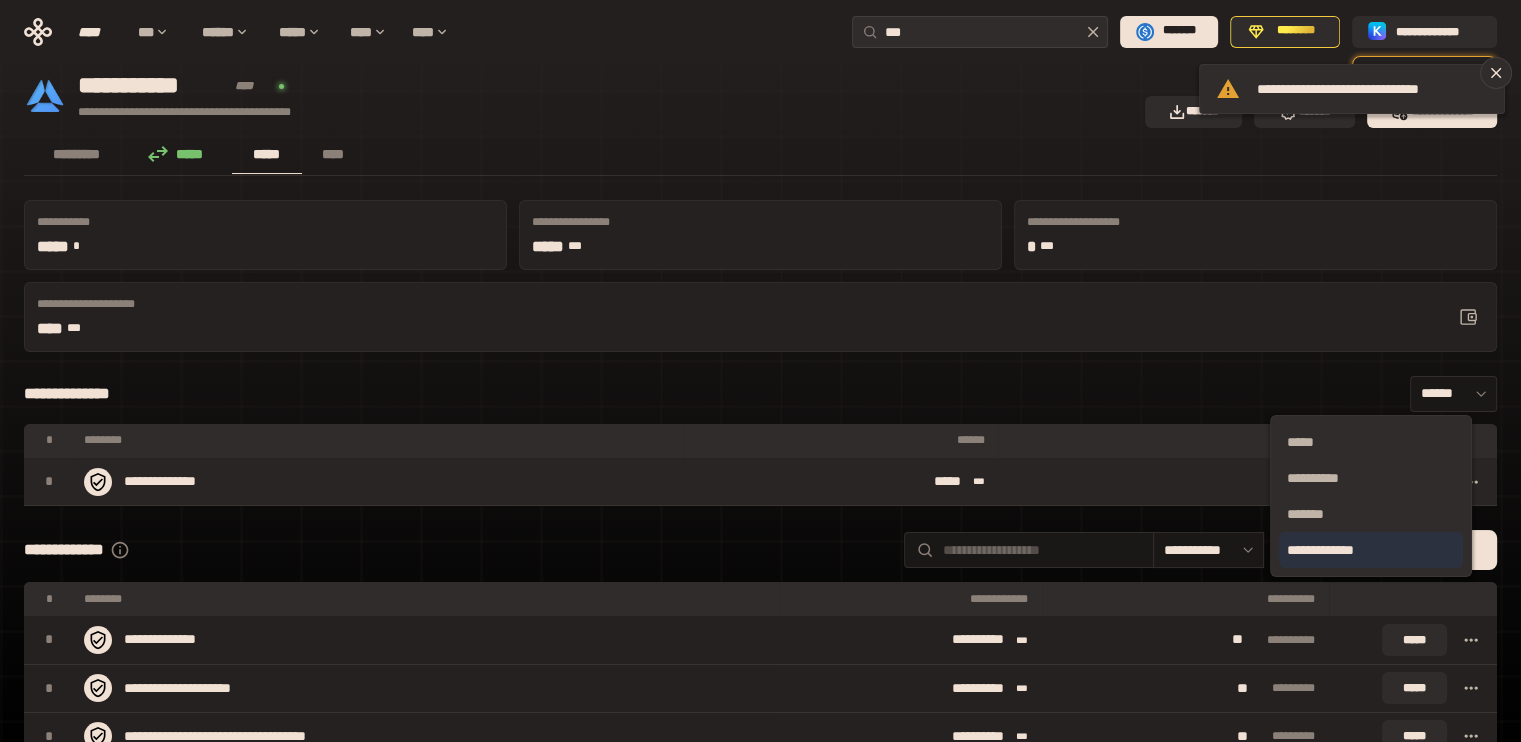 click on "**********" at bounding box center [1371, 550] 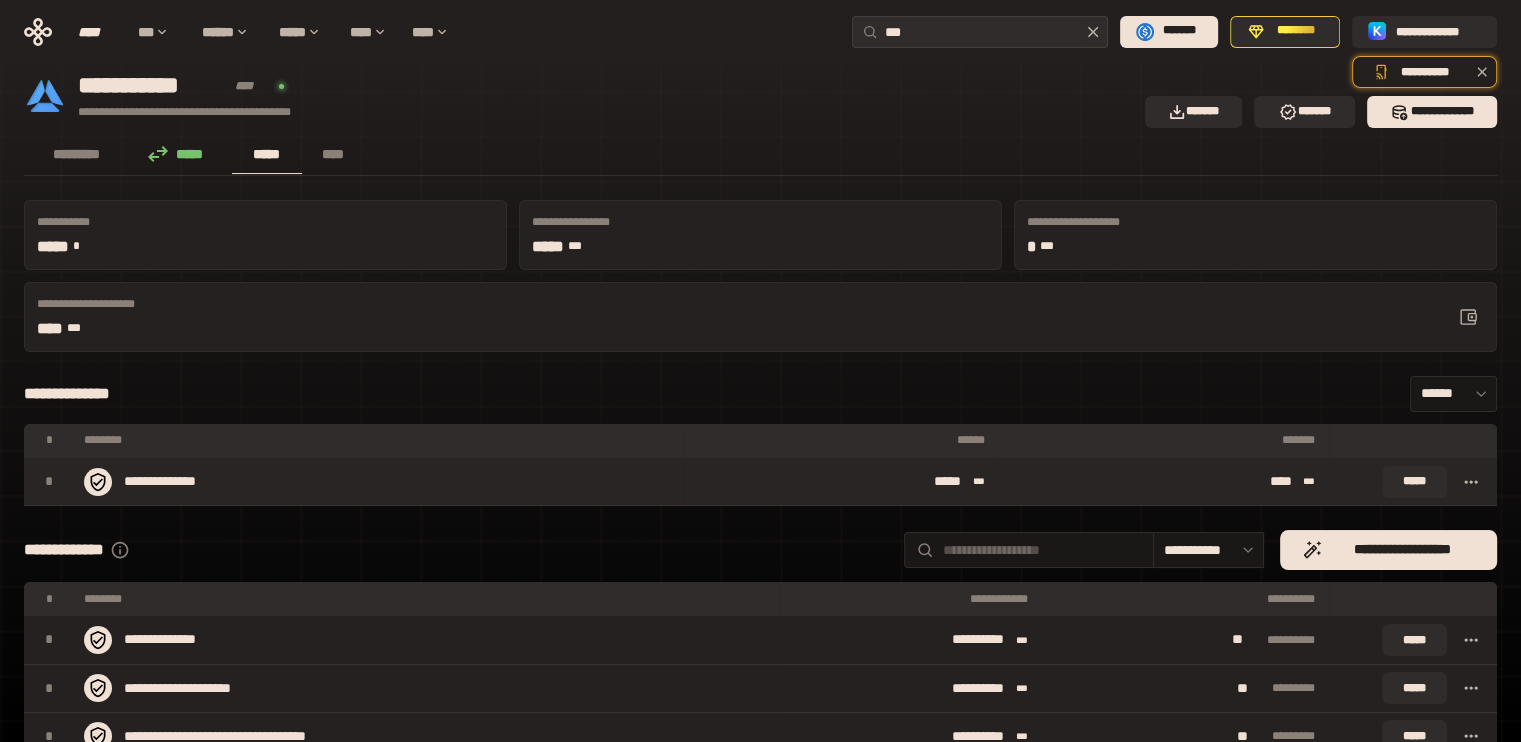 click 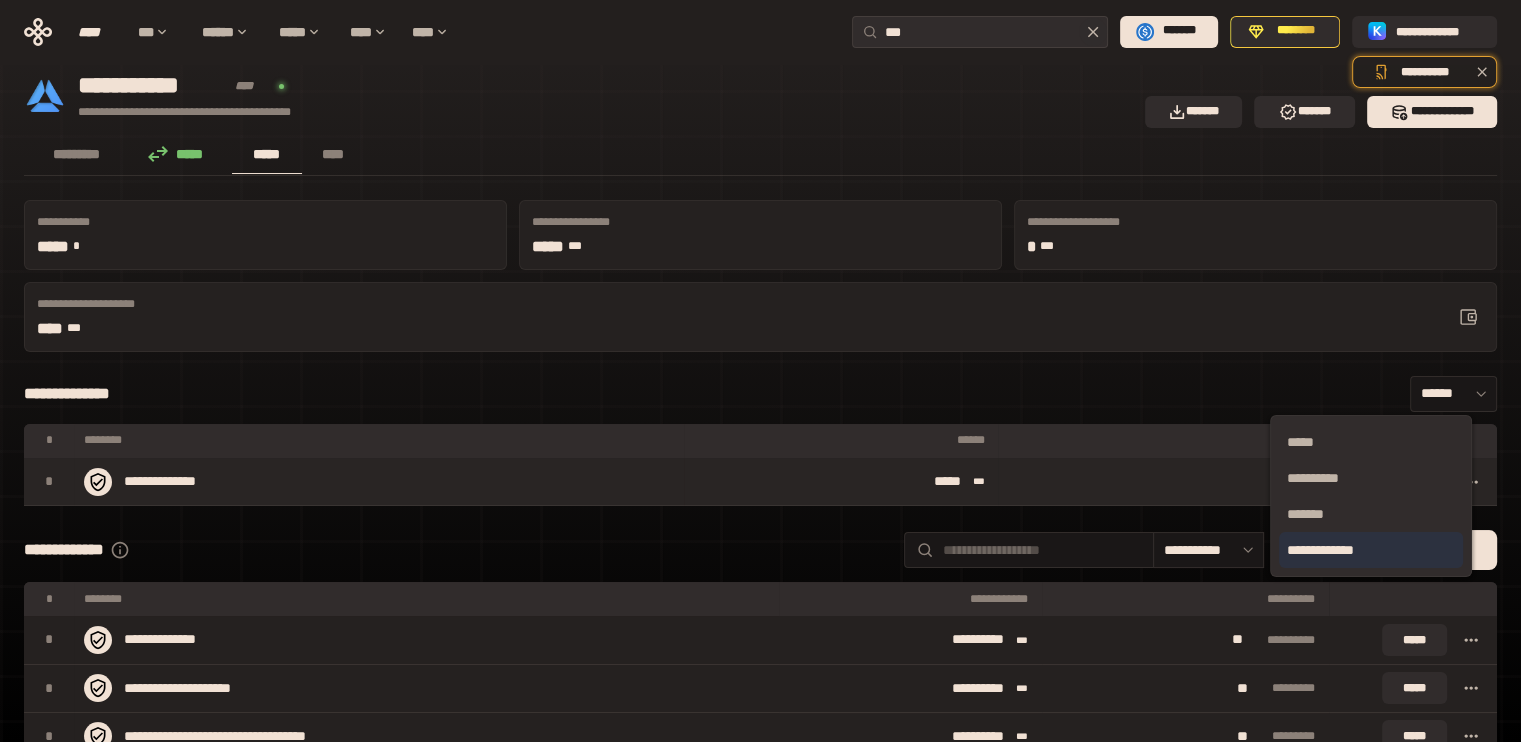 click on "**********" at bounding box center [1371, 550] 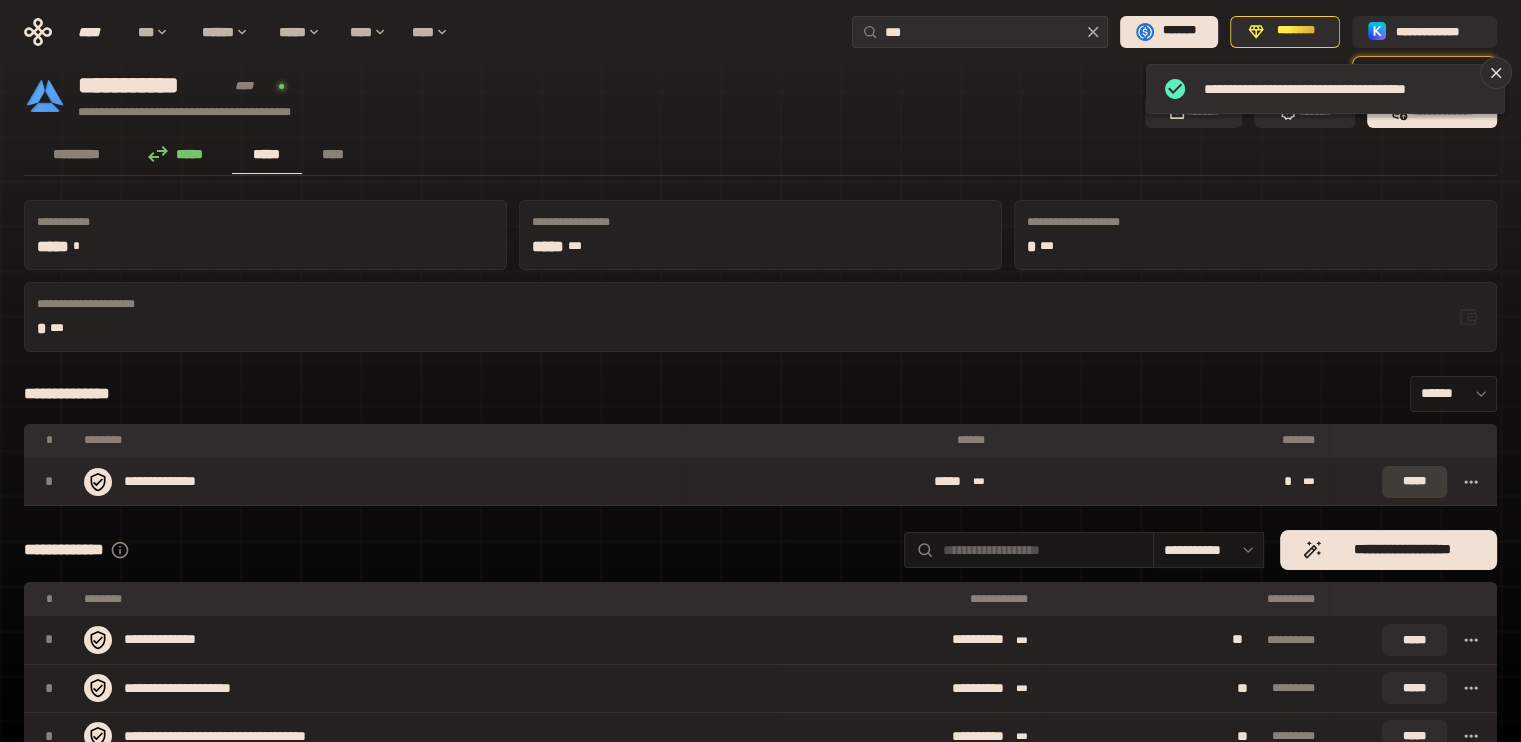 click on "*****" at bounding box center (1414, 482) 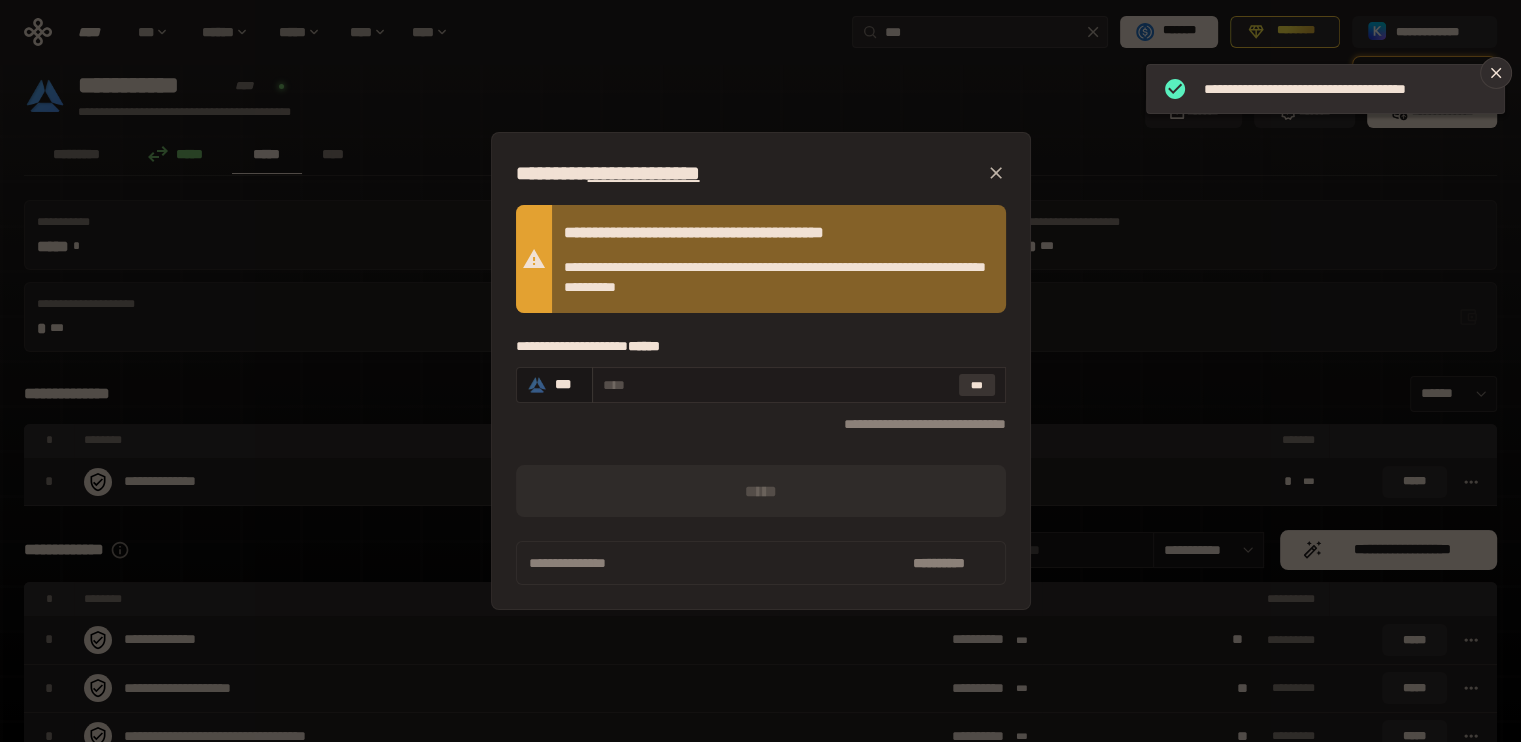 click on "***" at bounding box center [977, 385] 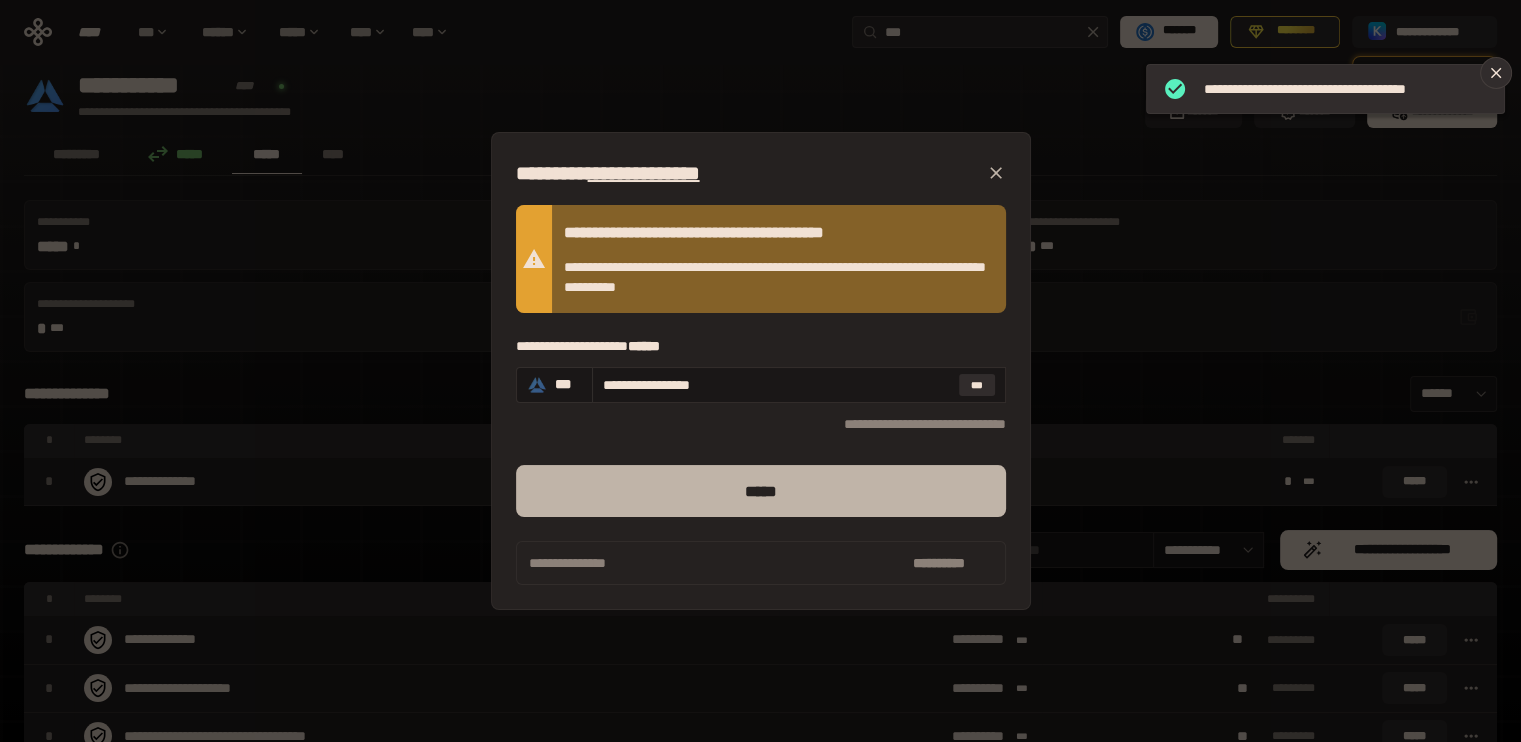 click on "*****" at bounding box center (761, 491) 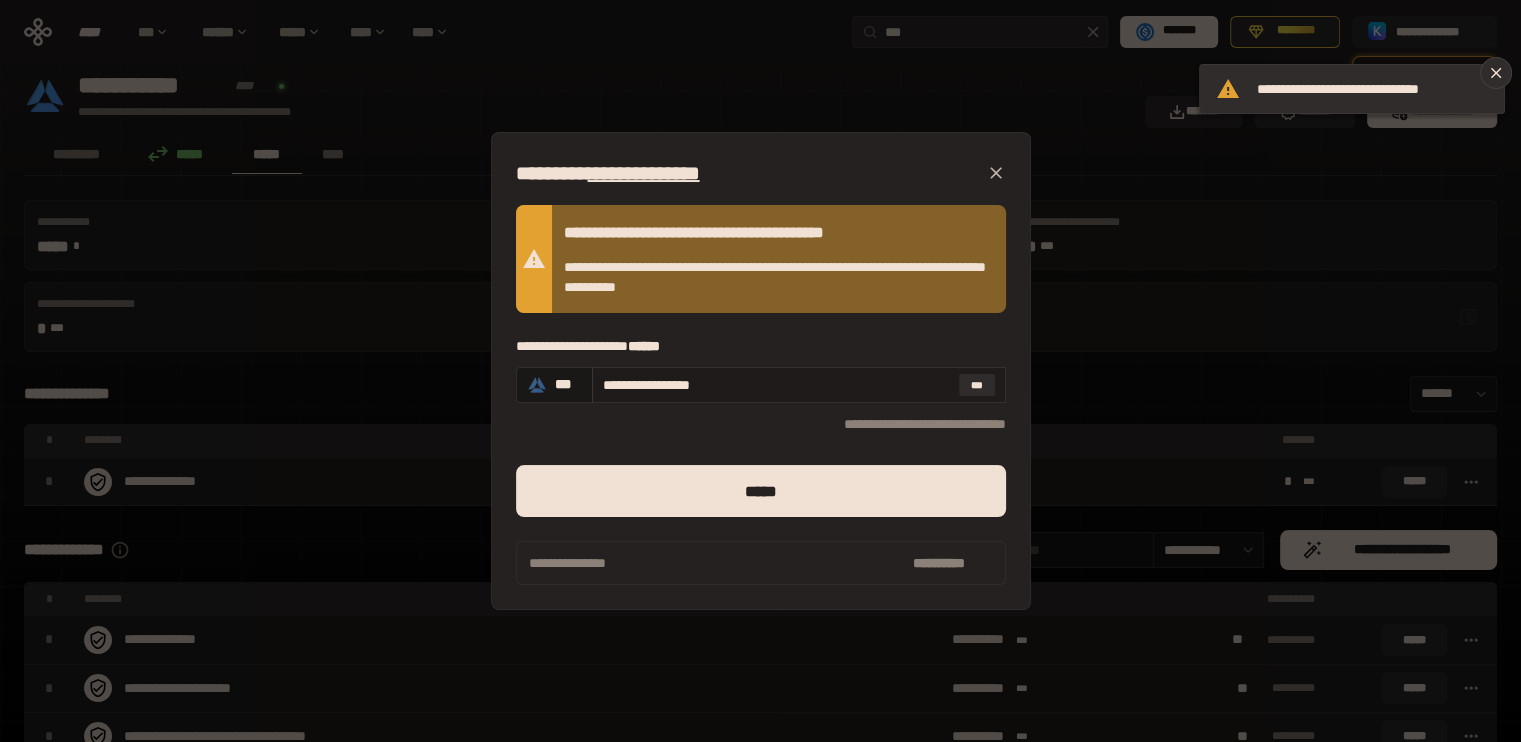 click on "**********" at bounding box center [777, 385] 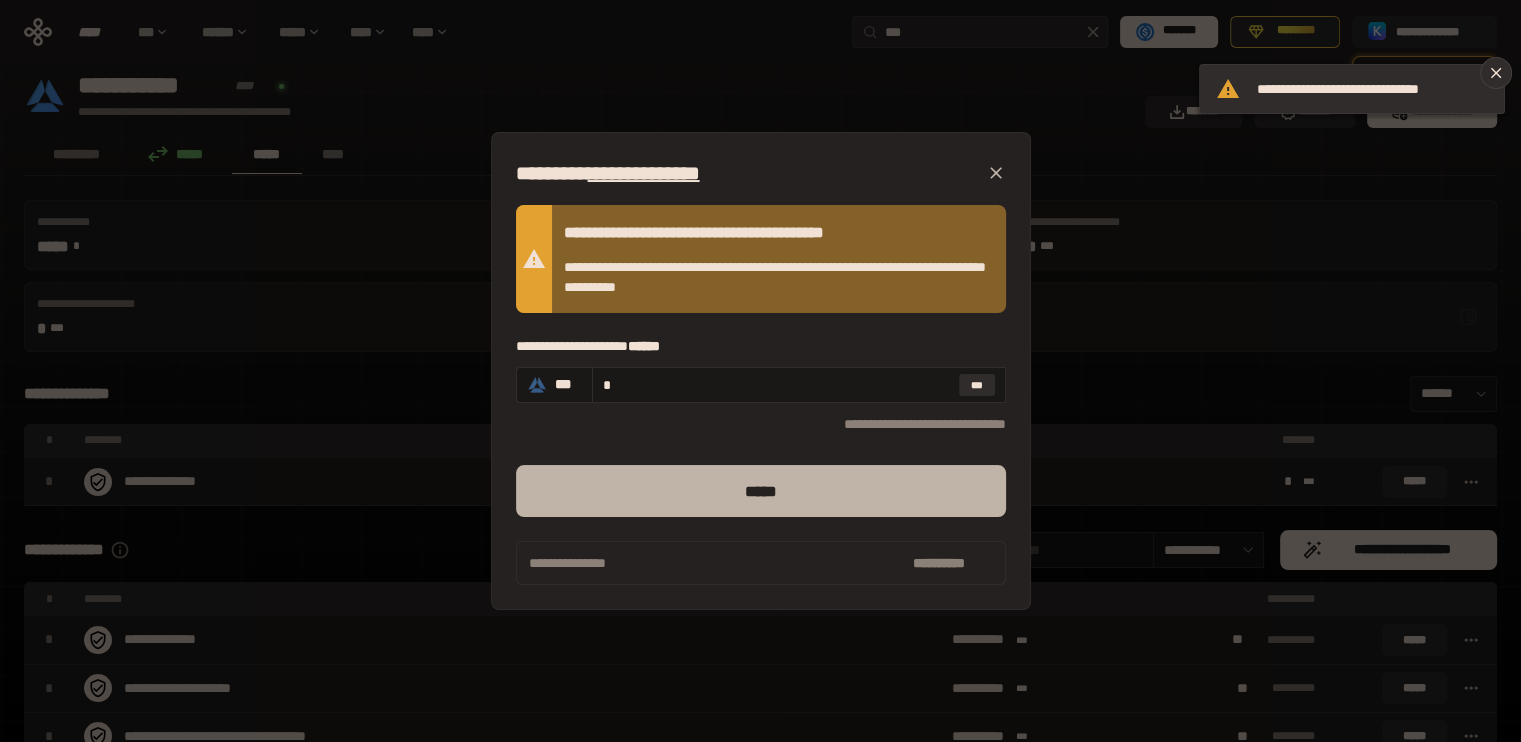 type on "*" 